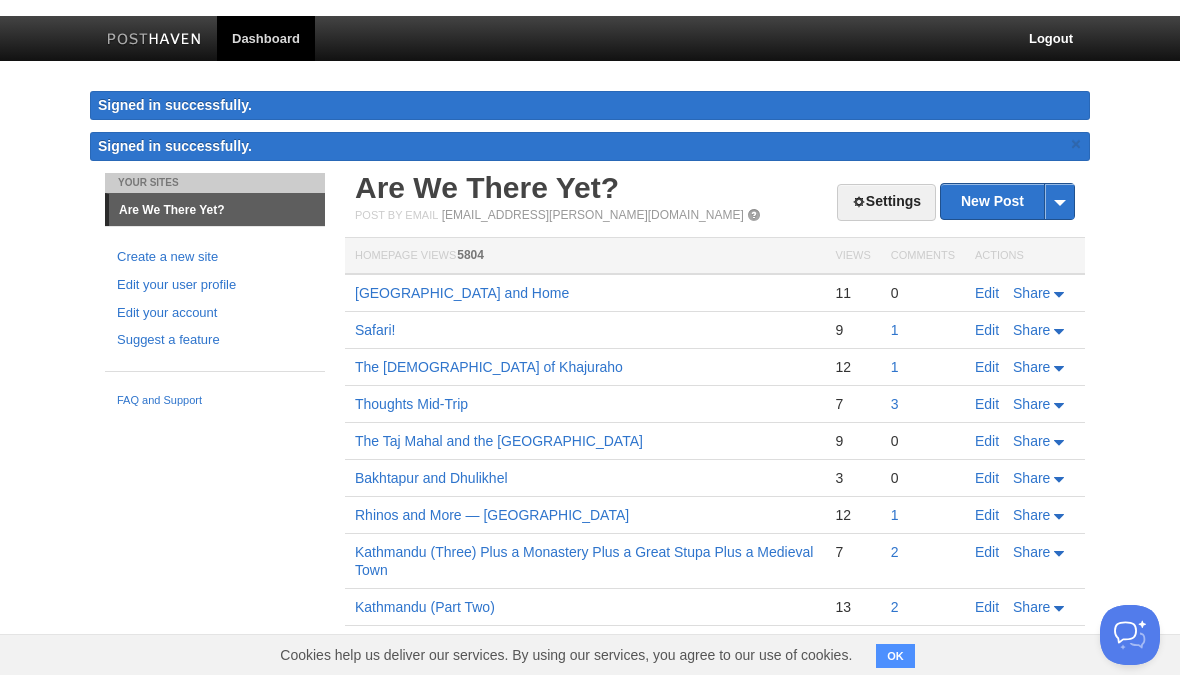 scroll, scrollTop: 0, scrollLeft: 0, axis: both 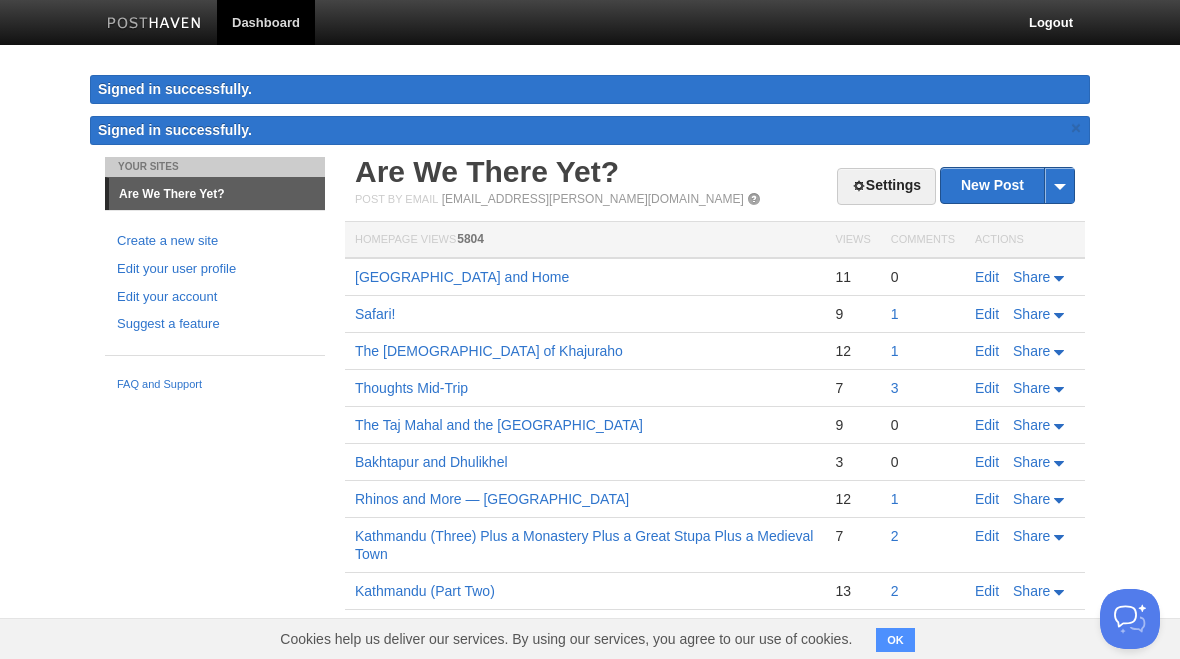 click on "New Post" at bounding box center (1007, 185) 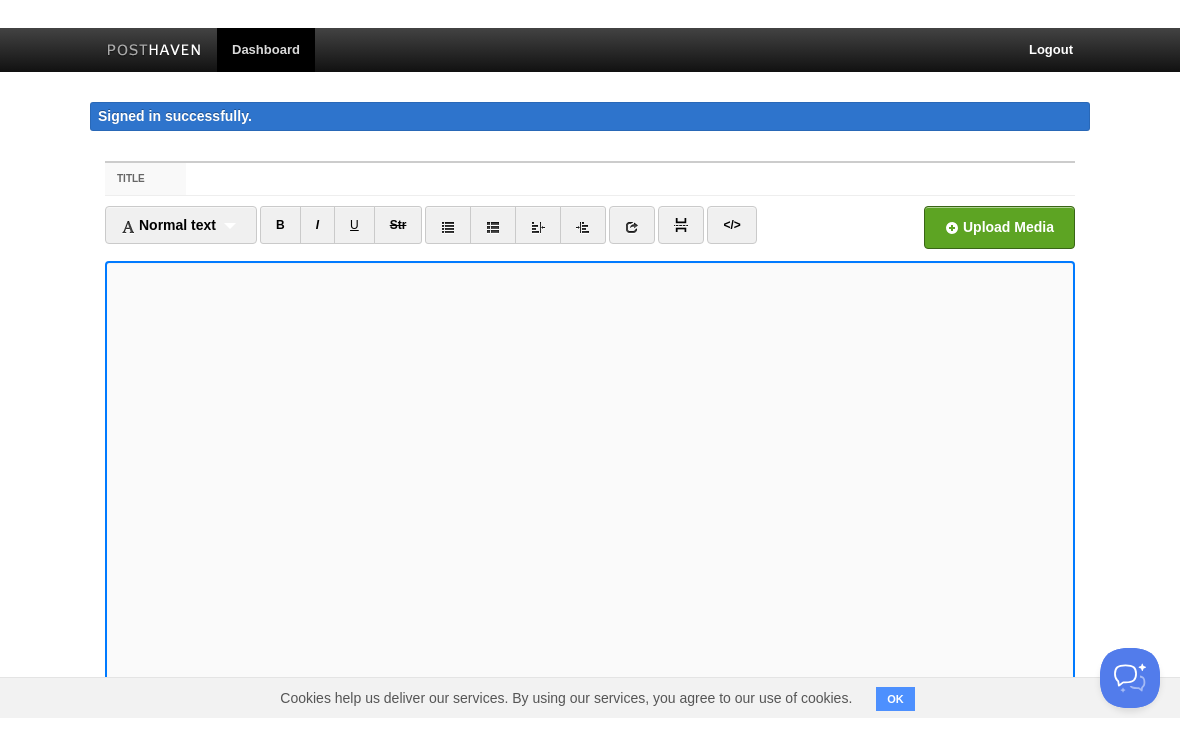 scroll, scrollTop: 0, scrollLeft: 0, axis: both 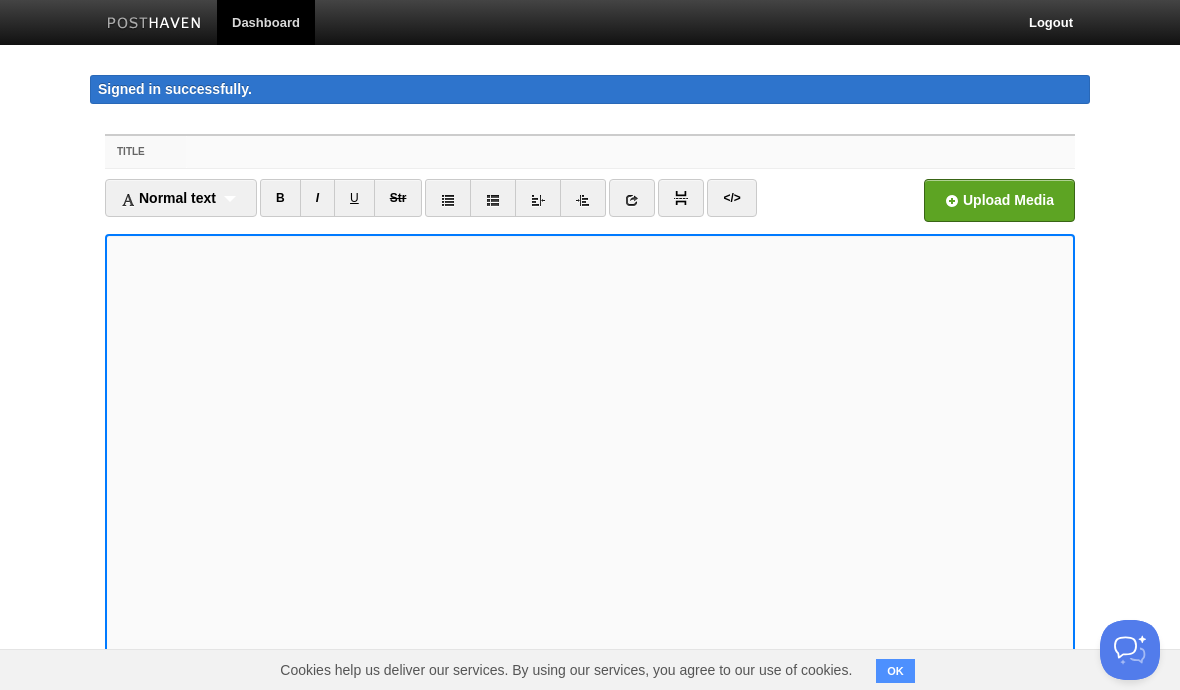 click on "Title" at bounding box center [630, 152] 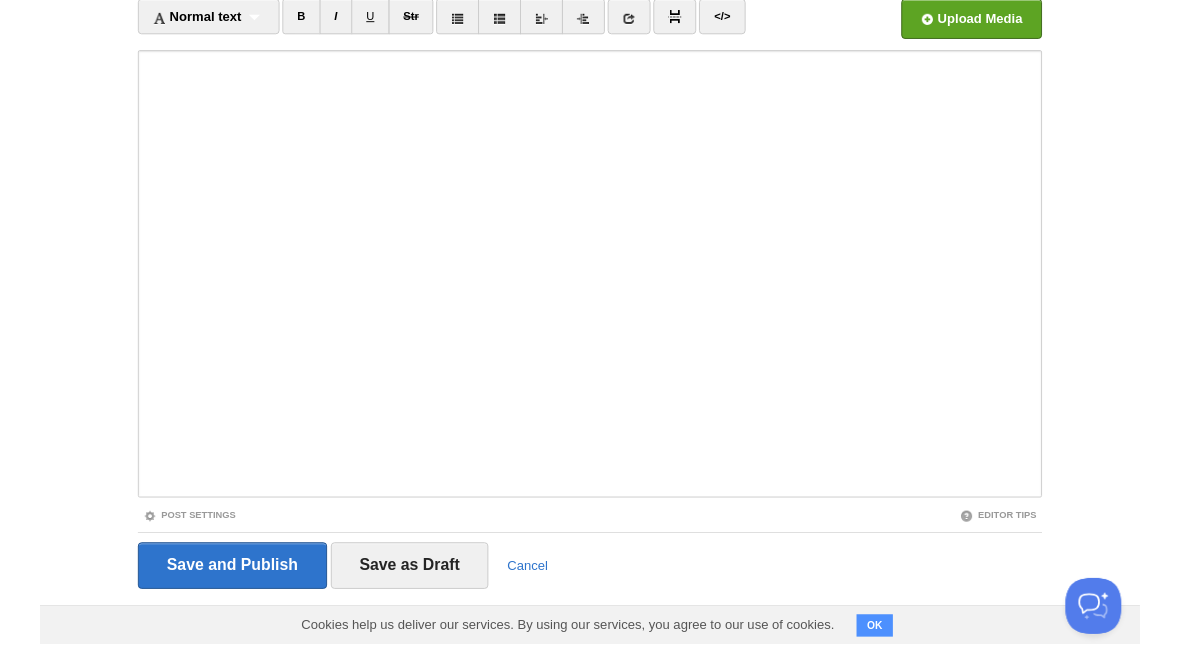 scroll, scrollTop: 227, scrollLeft: 0, axis: vertical 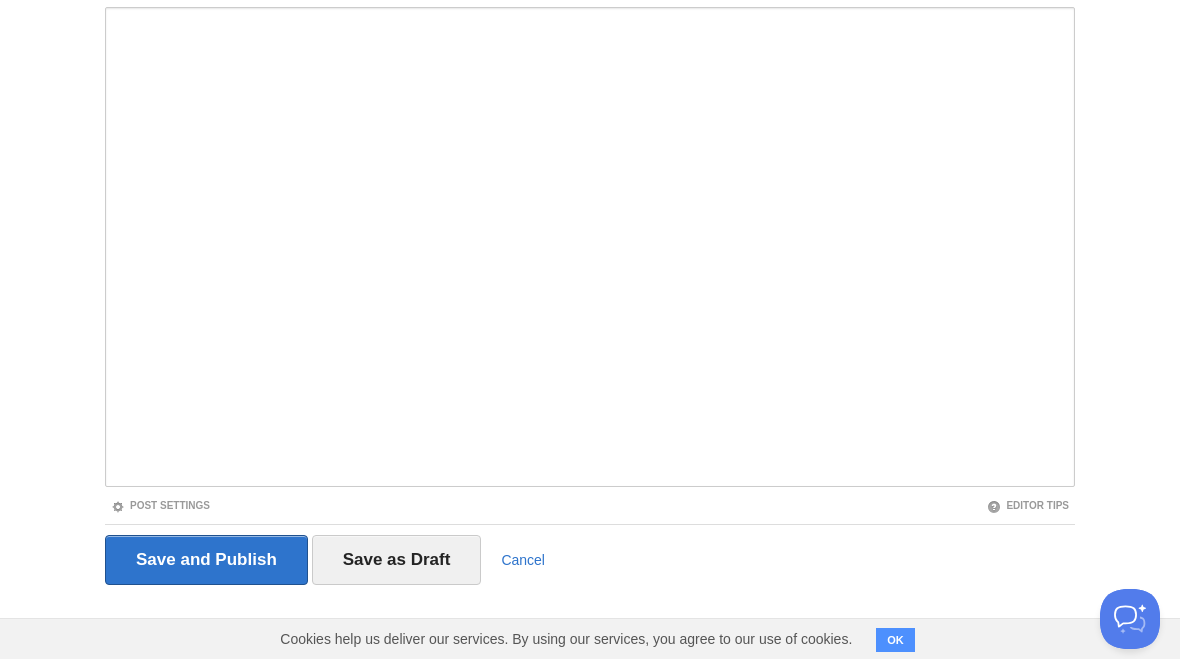 type on "Australia, Here We Come Gain—We Hope" 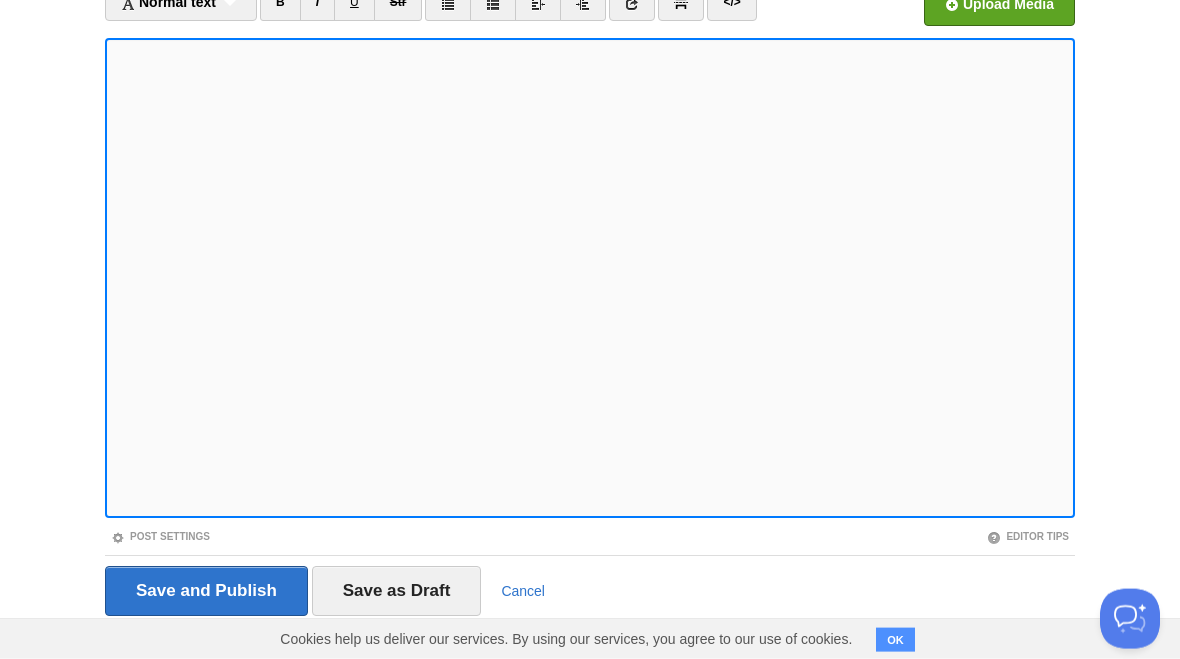 scroll, scrollTop: 227, scrollLeft: 0, axis: vertical 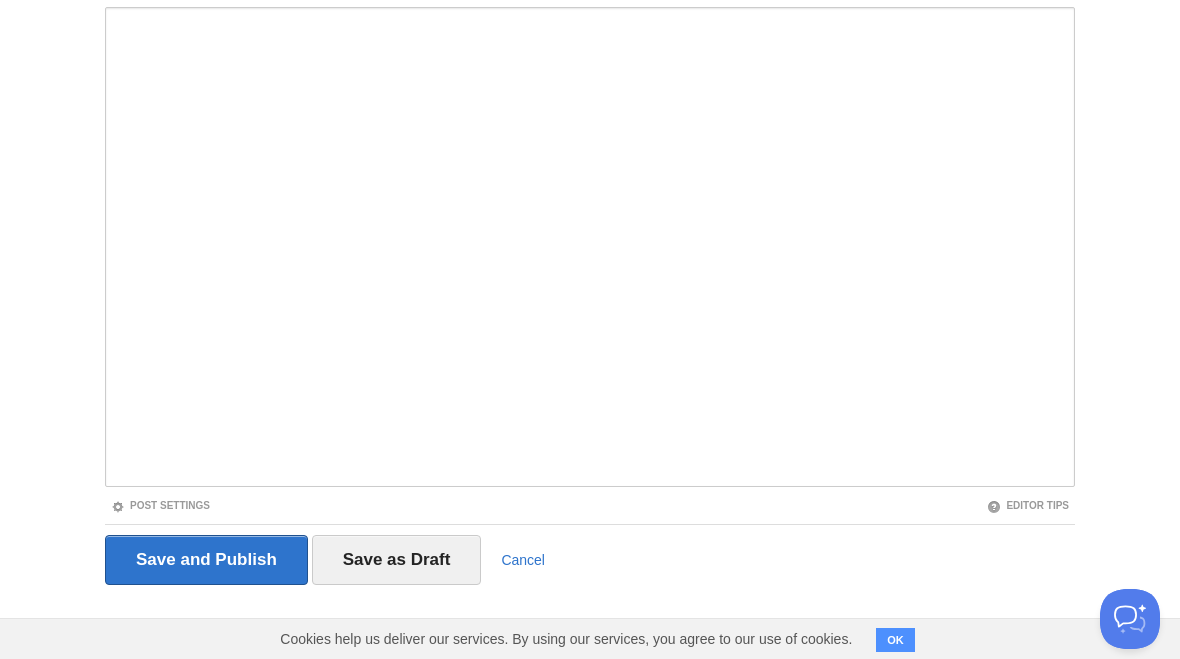click on "Save as Draft" at bounding box center [397, 560] 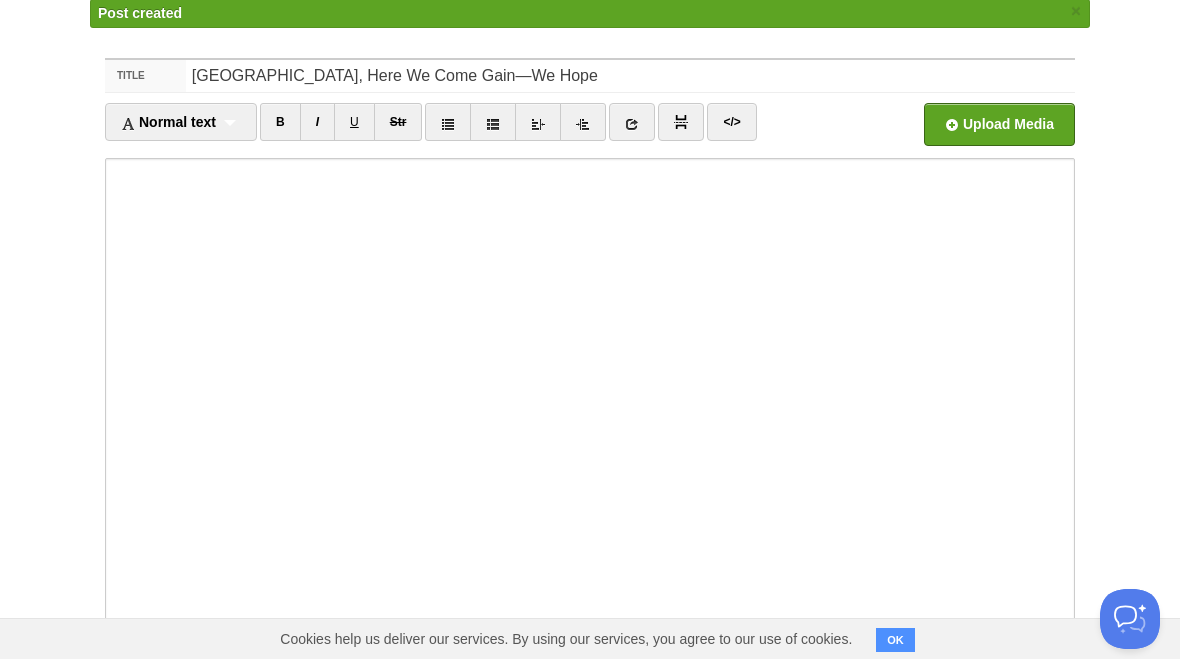 scroll, scrollTop: 116, scrollLeft: 0, axis: vertical 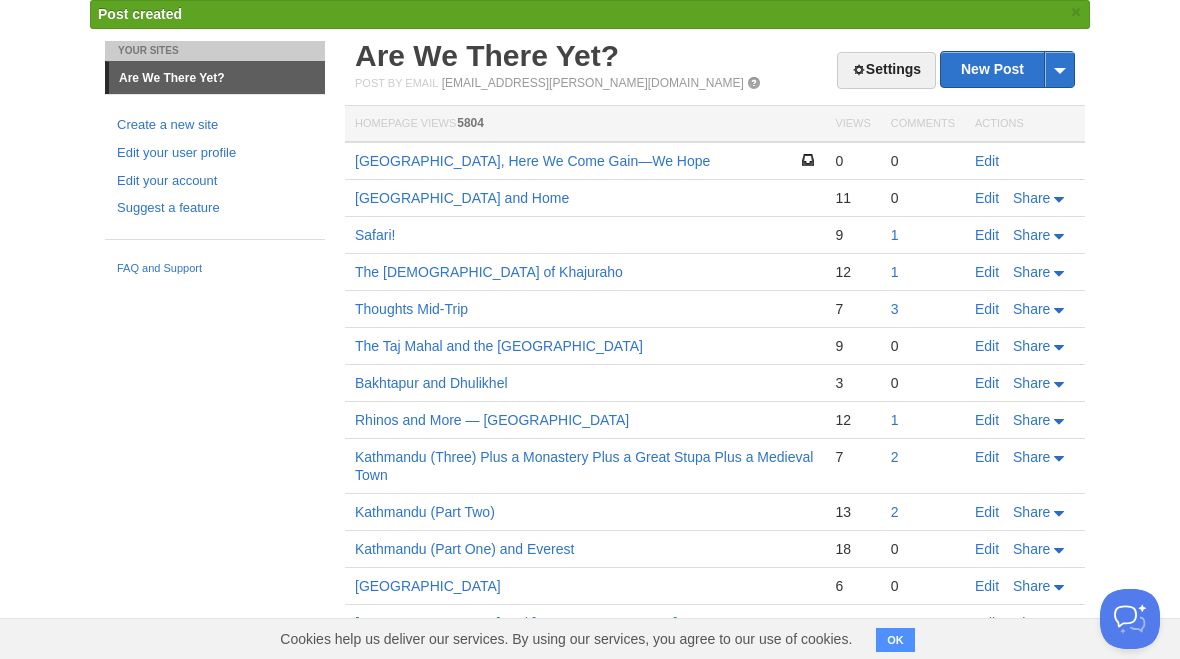 click on "Edit" at bounding box center [987, 161] 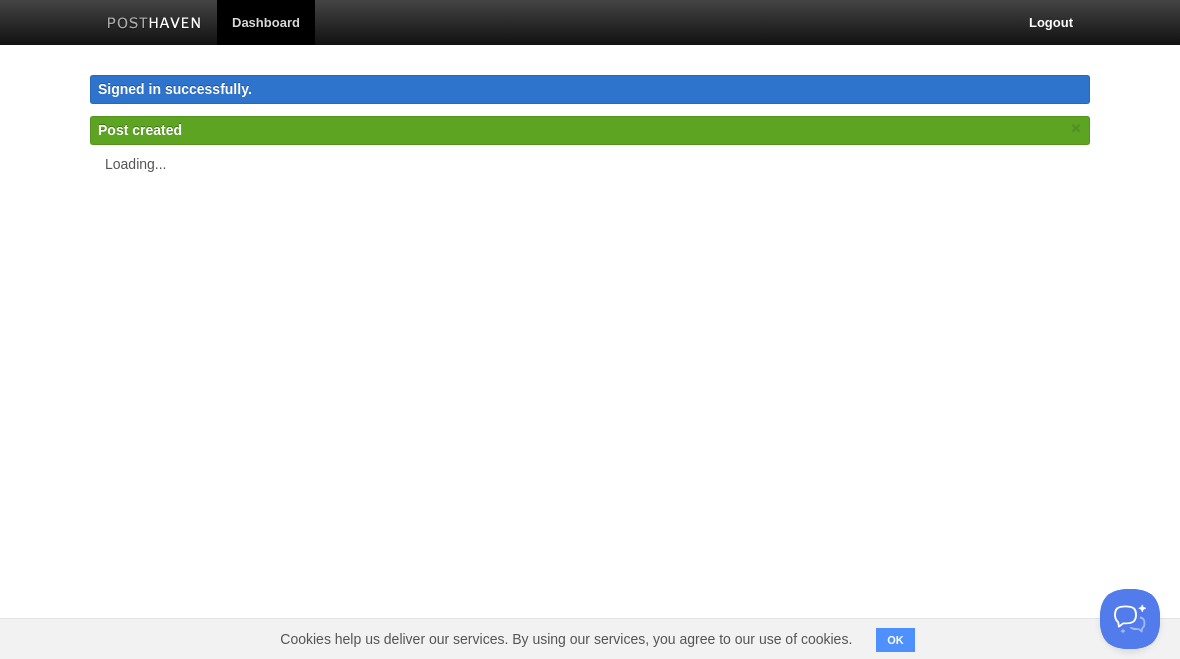scroll, scrollTop: 0, scrollLeft: 0, axis: both 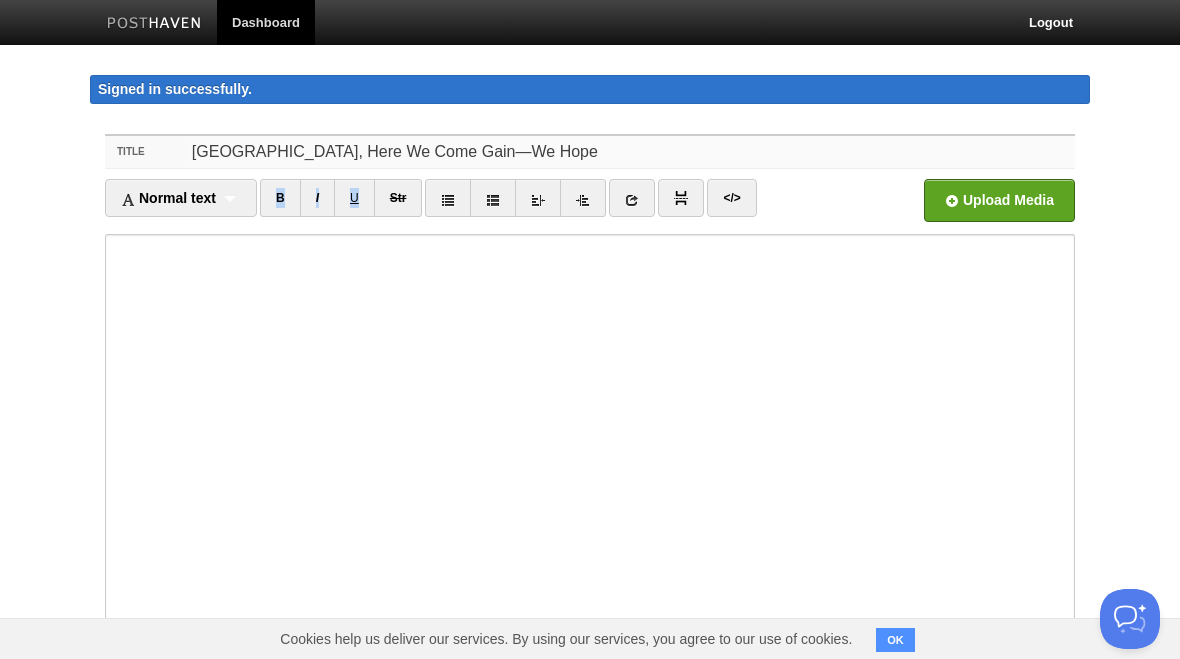 click on "Australia, Here We Come Gain—We Hope" at bounding box center (630, 152) 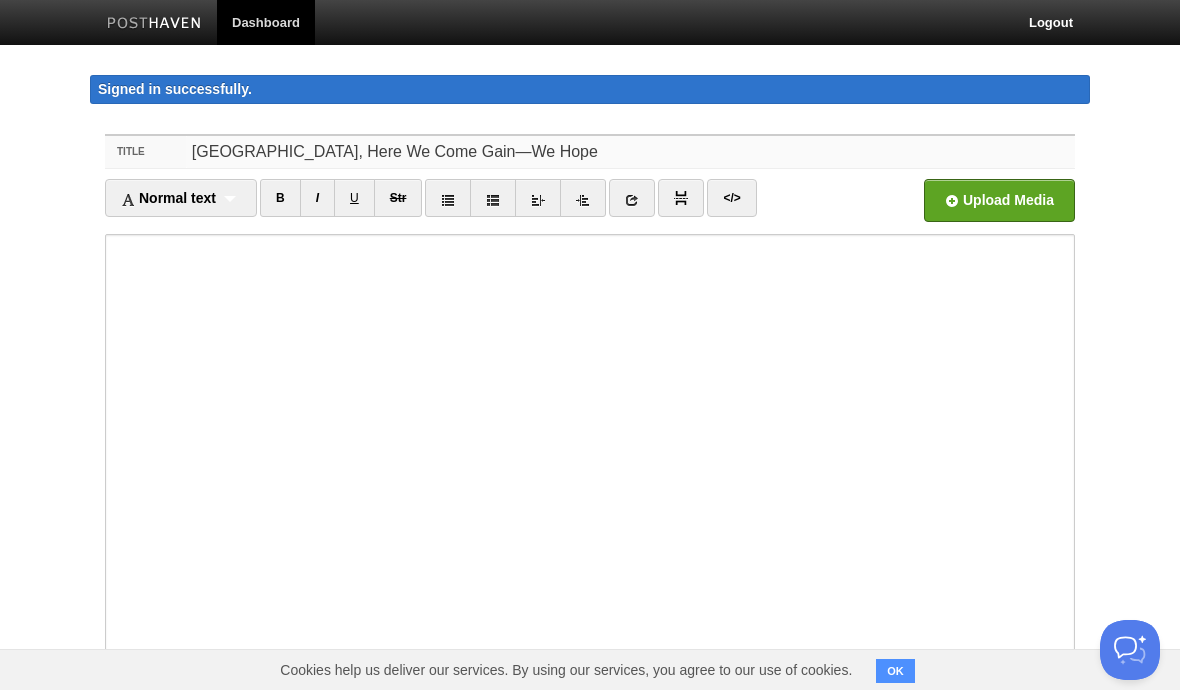 click on "Australia, Here We Come Gain—We Hope" at bounding box center (630, 152) 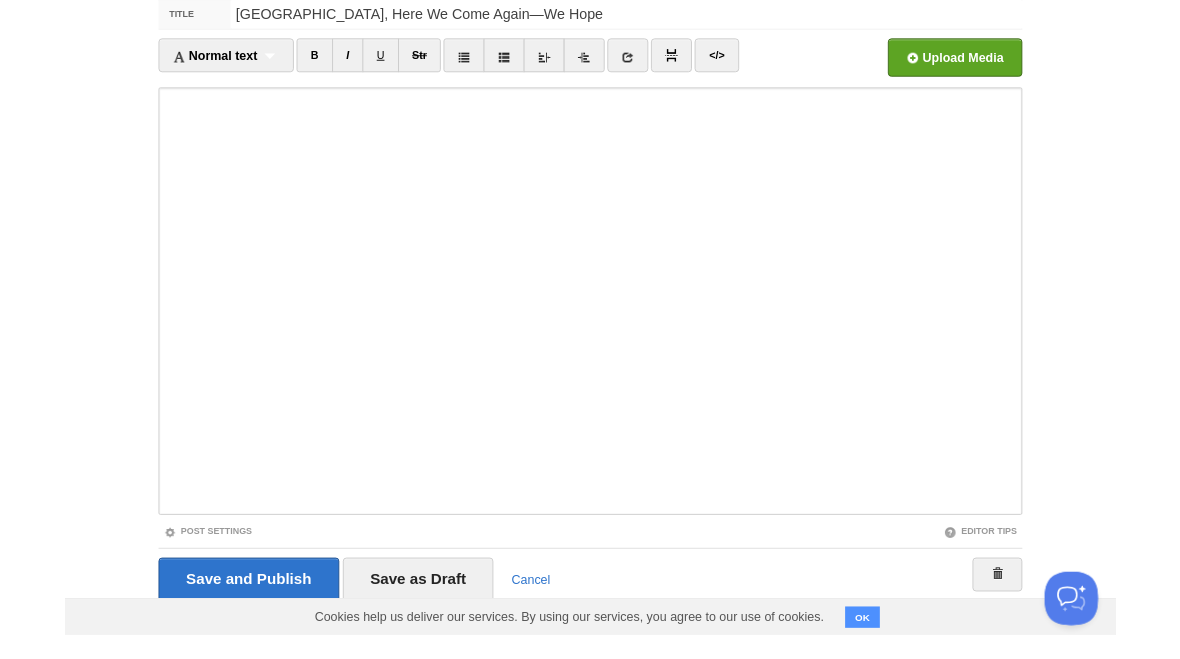 scroll, scrollTop: 227, scrollLeft: 0, axis: vertical 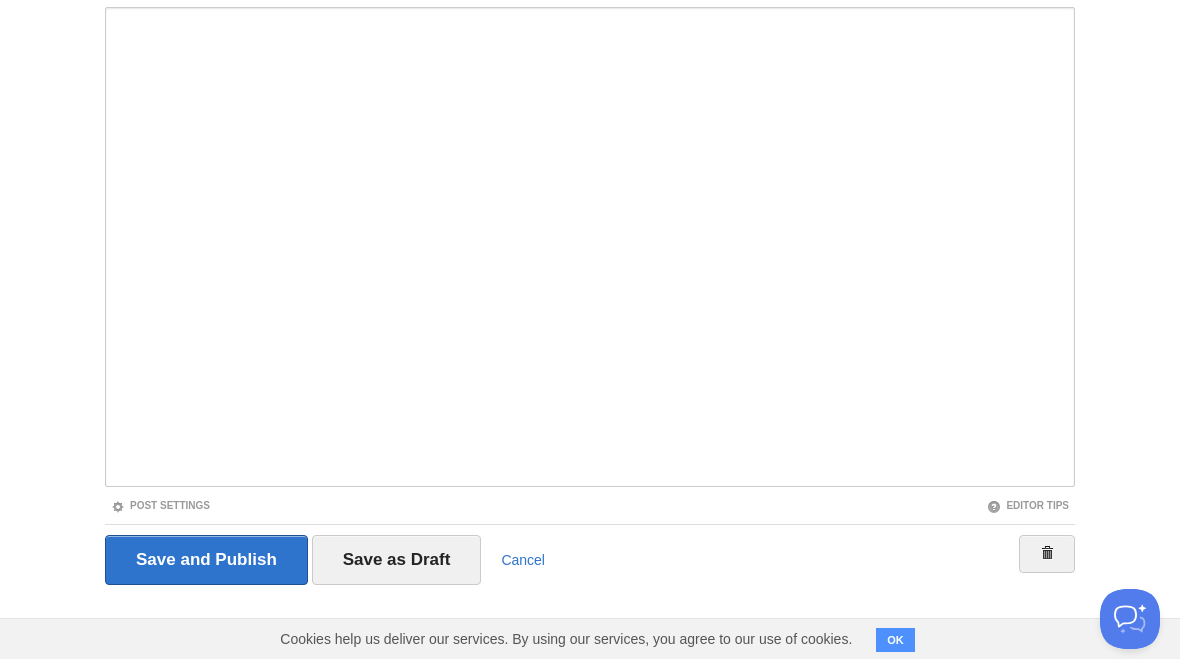 type on "[GEOGRAPHIC_DATA], Here We Come Again—We Hope" 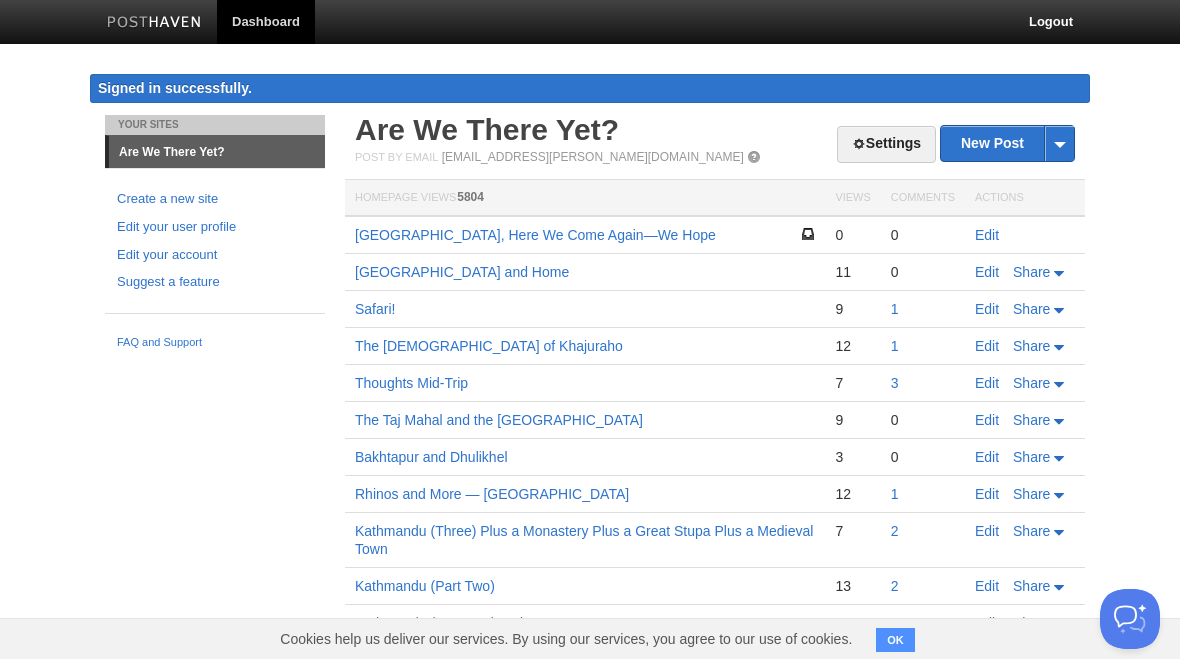 scroll, scrollTop: 0, scrollLeft: 0, axis: both 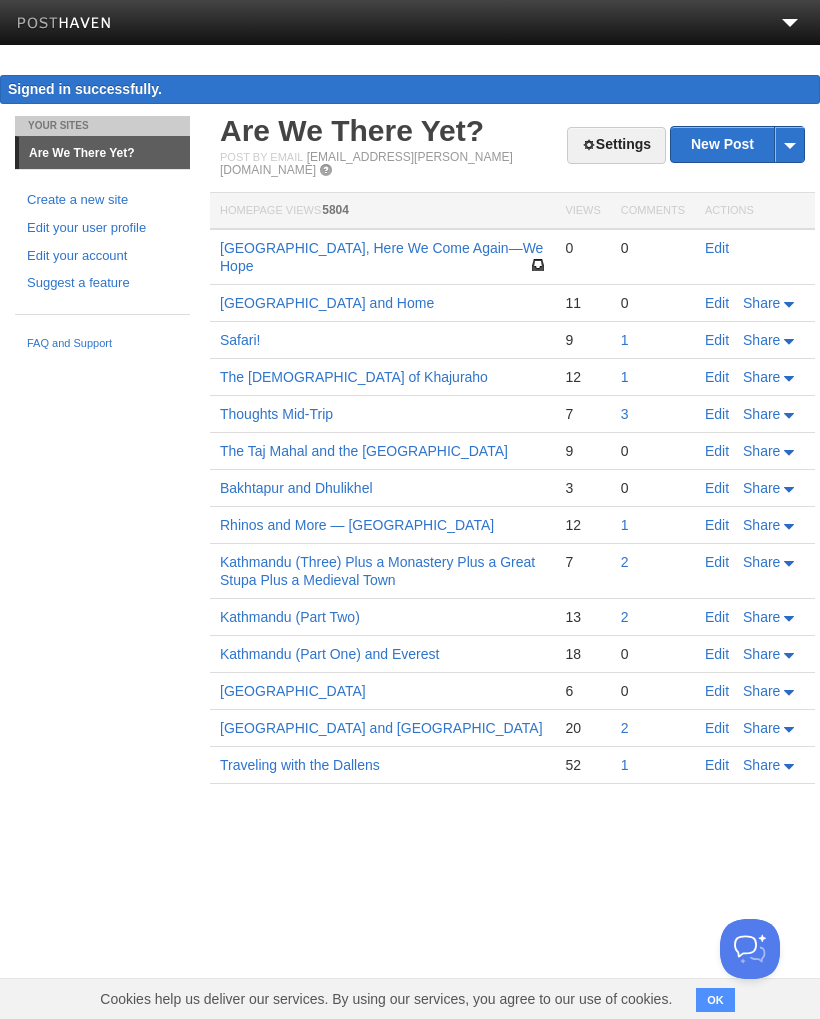click on "Edit" at bounding box center (717, 248) 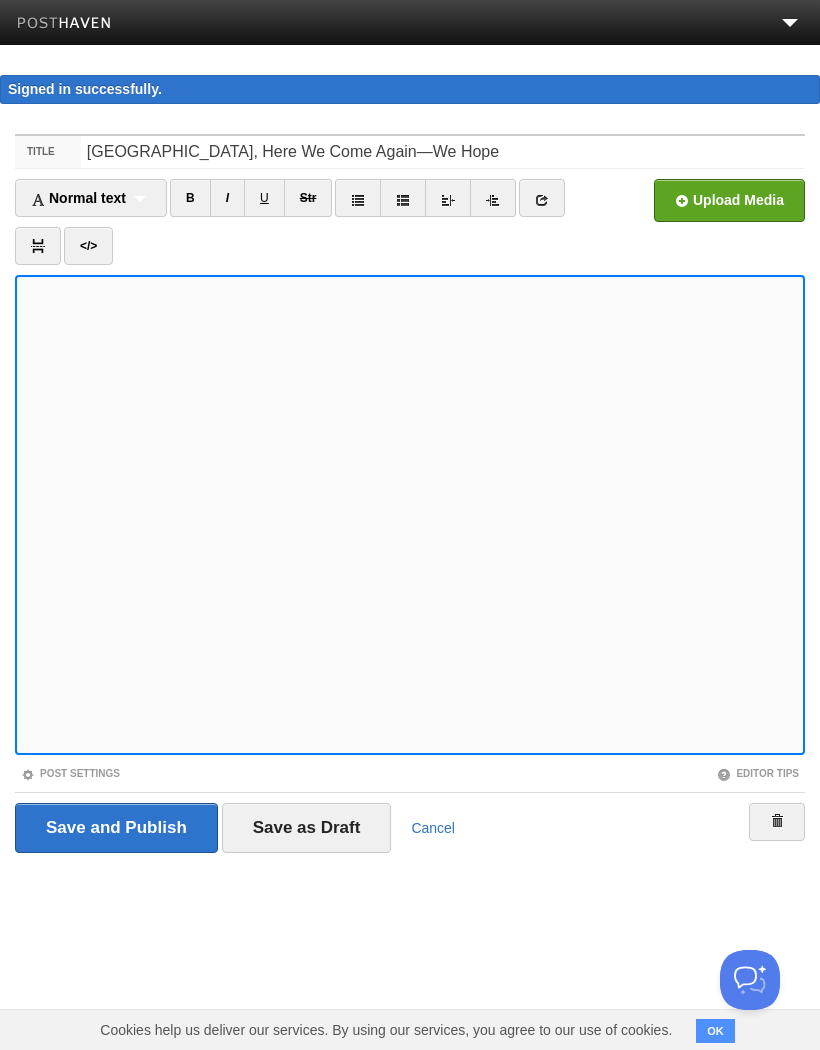 click at bounding box center [126, 206] 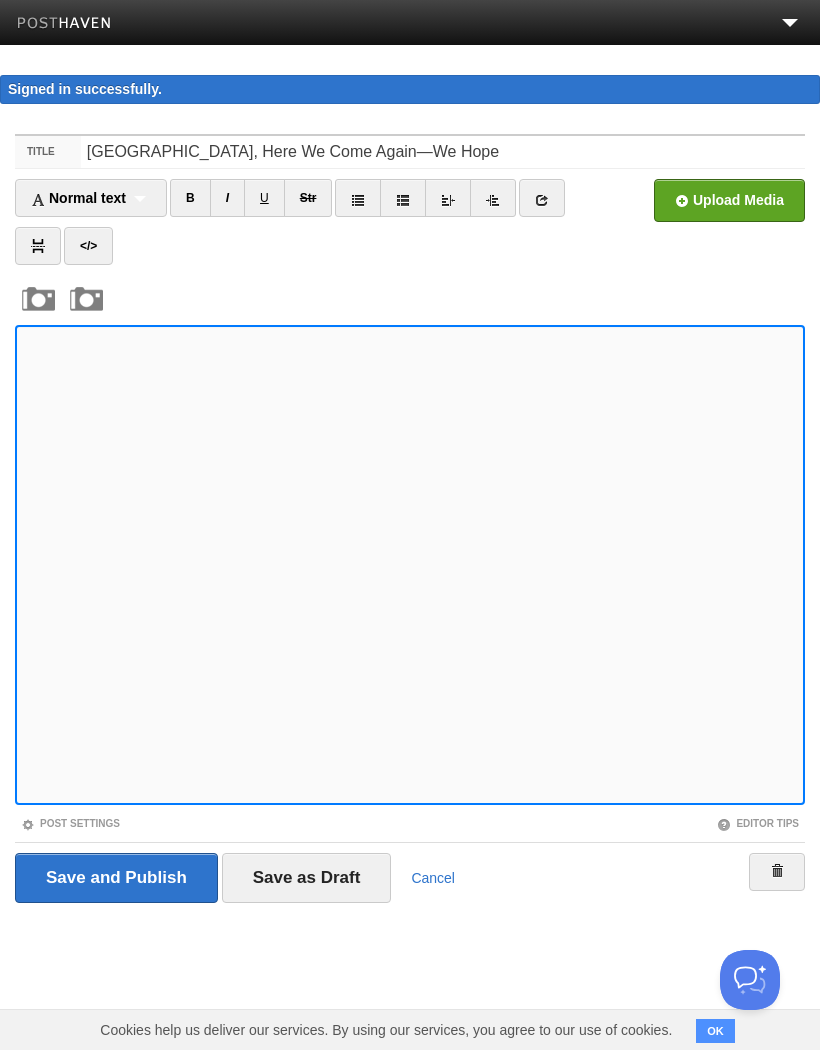 click on "U" at bounding box center [264, 198] 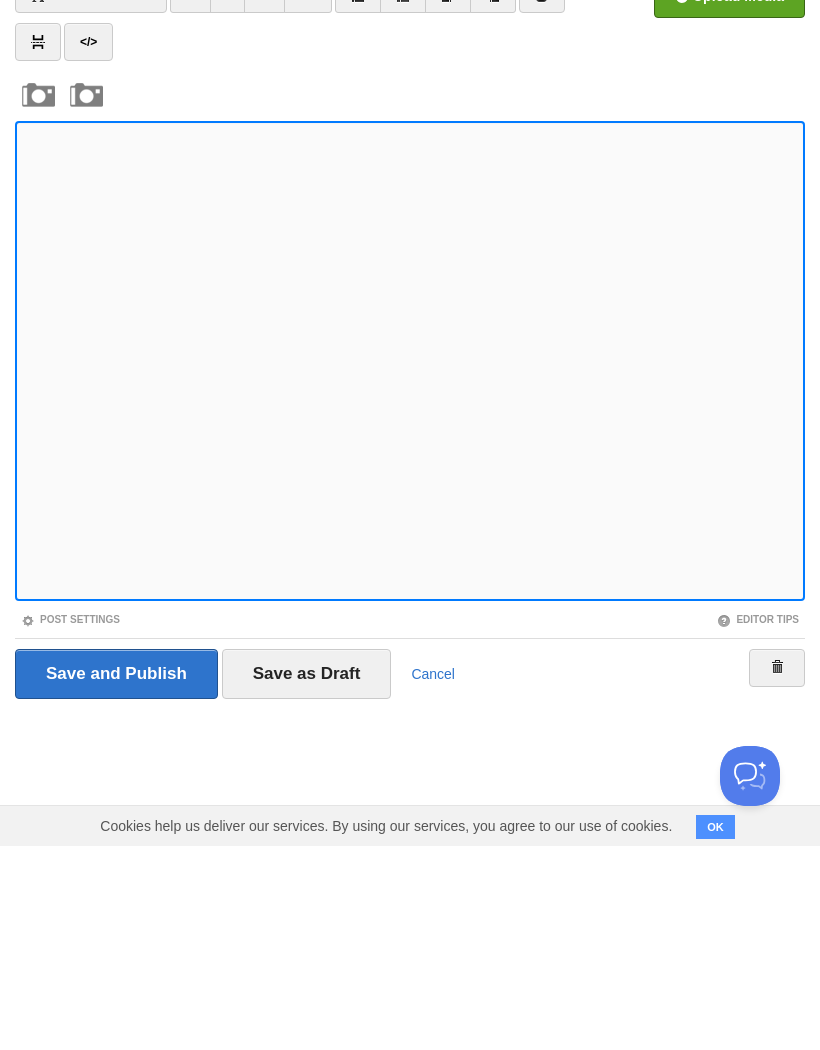 click on "Save as Draft" at bounding box center (307, 878) 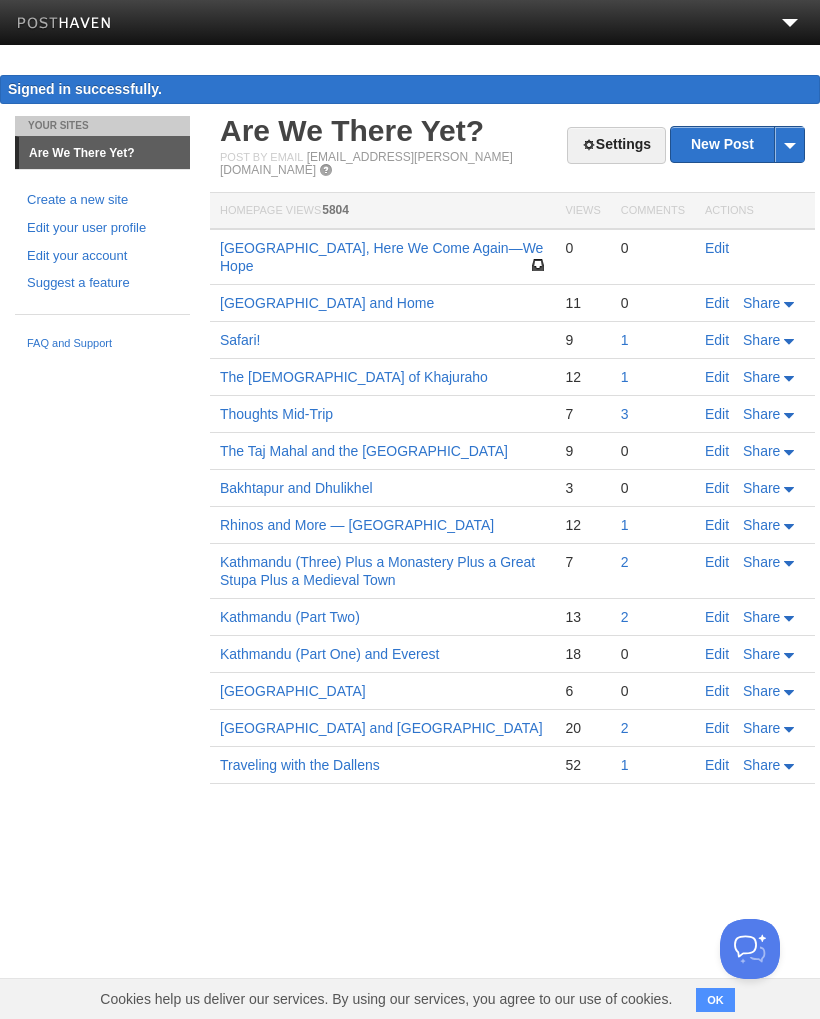 click on "OK" at bounding box center [715, 1000] 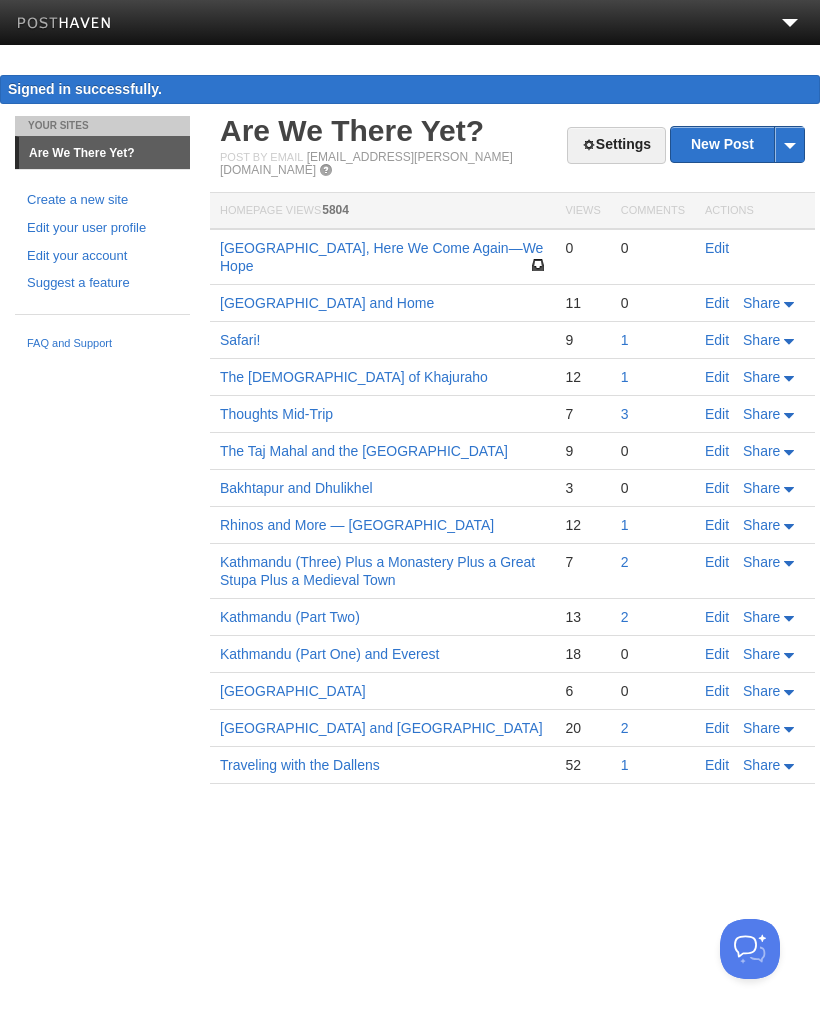 click on "[GEOGRAPHIC_DATA], Here We Come Again—We Hope" at bounding box center [381, 257] 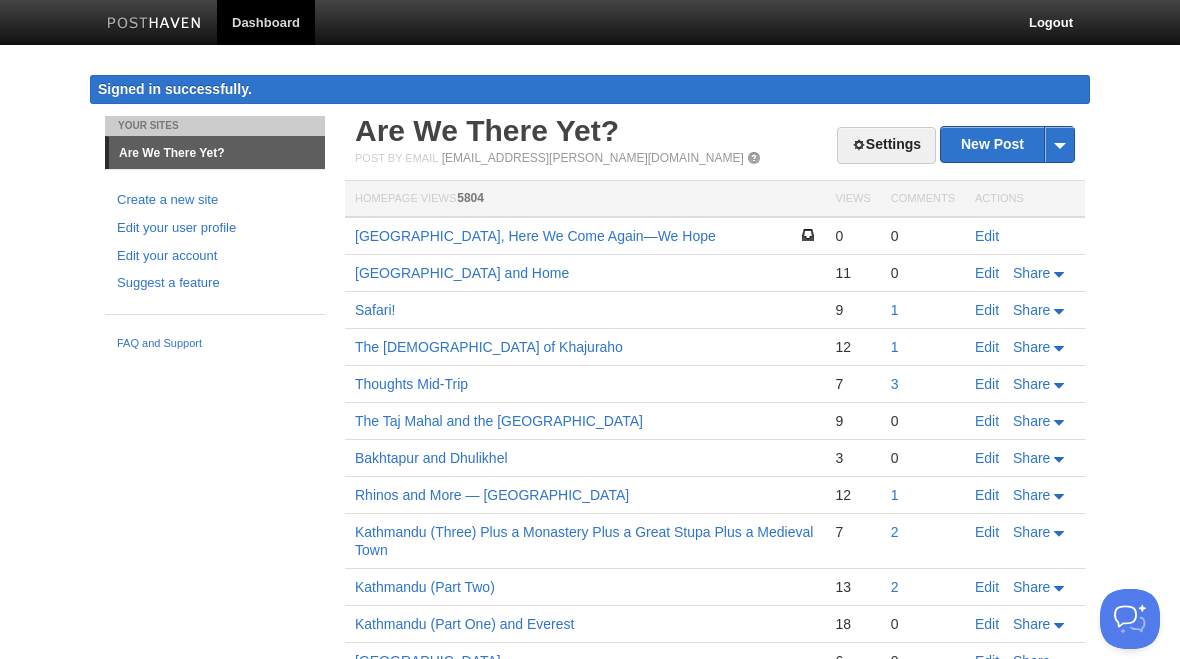 click on "[GEOGRAPHIC_DATA], Here We Come Again—We Hope" at bounding box center (535, 236) 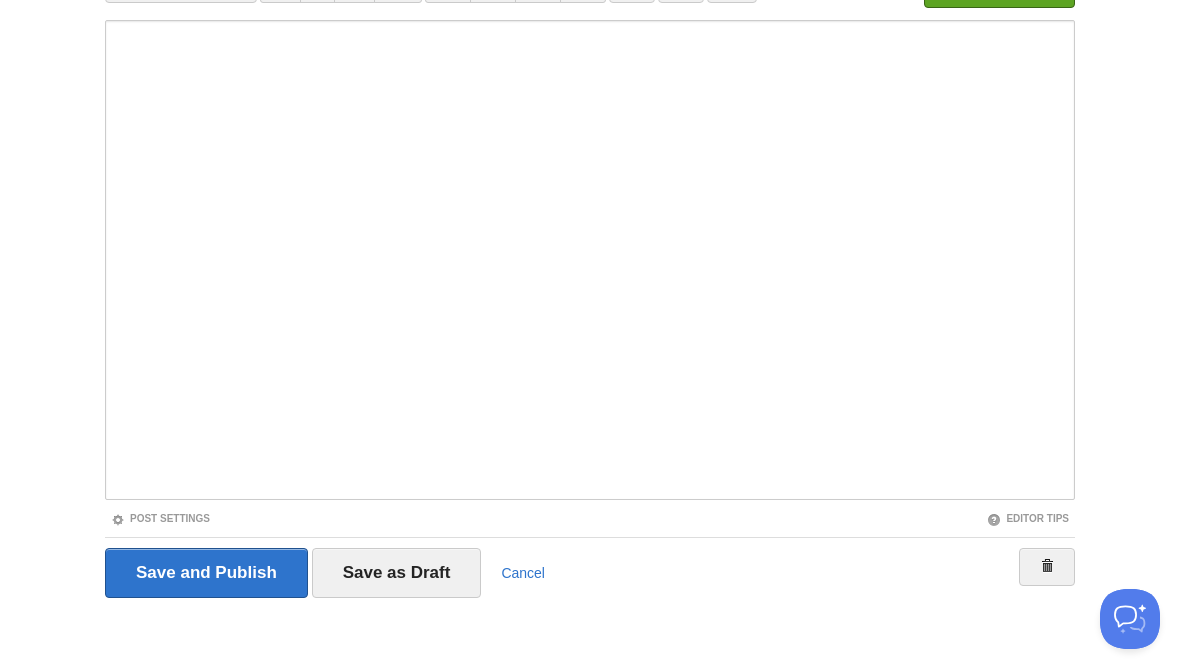 scroll, scrollTop: 227, scrollLeft: 0, axis: vertical 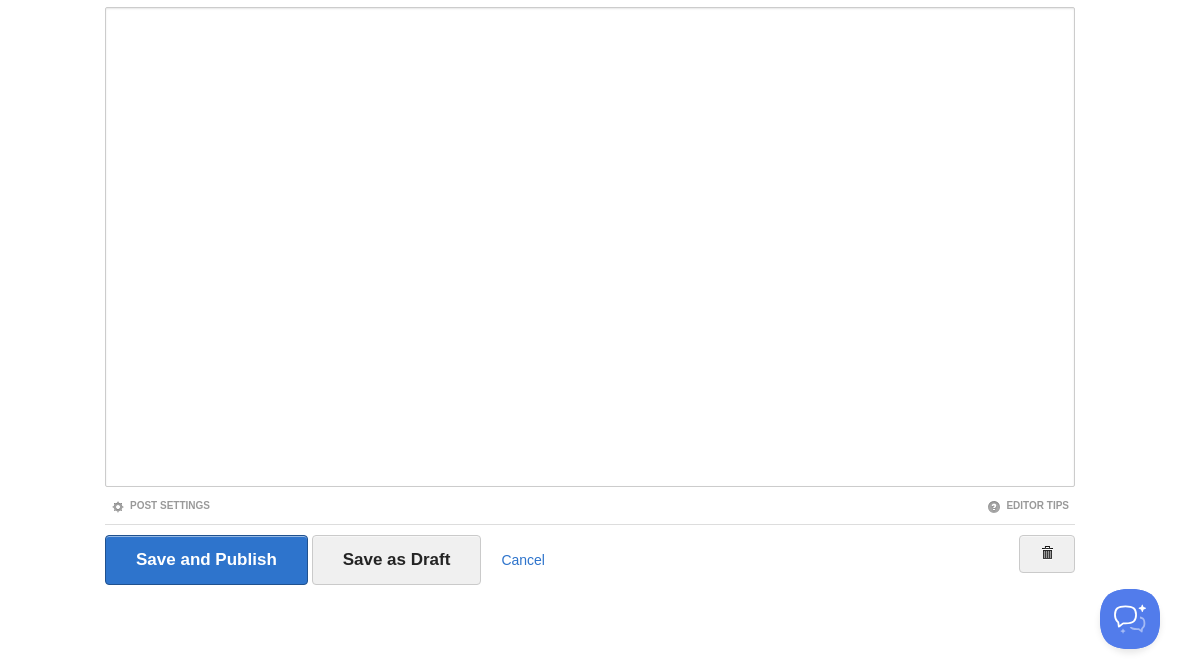 click on "Save as Draft" at bounding box center (397, 560) 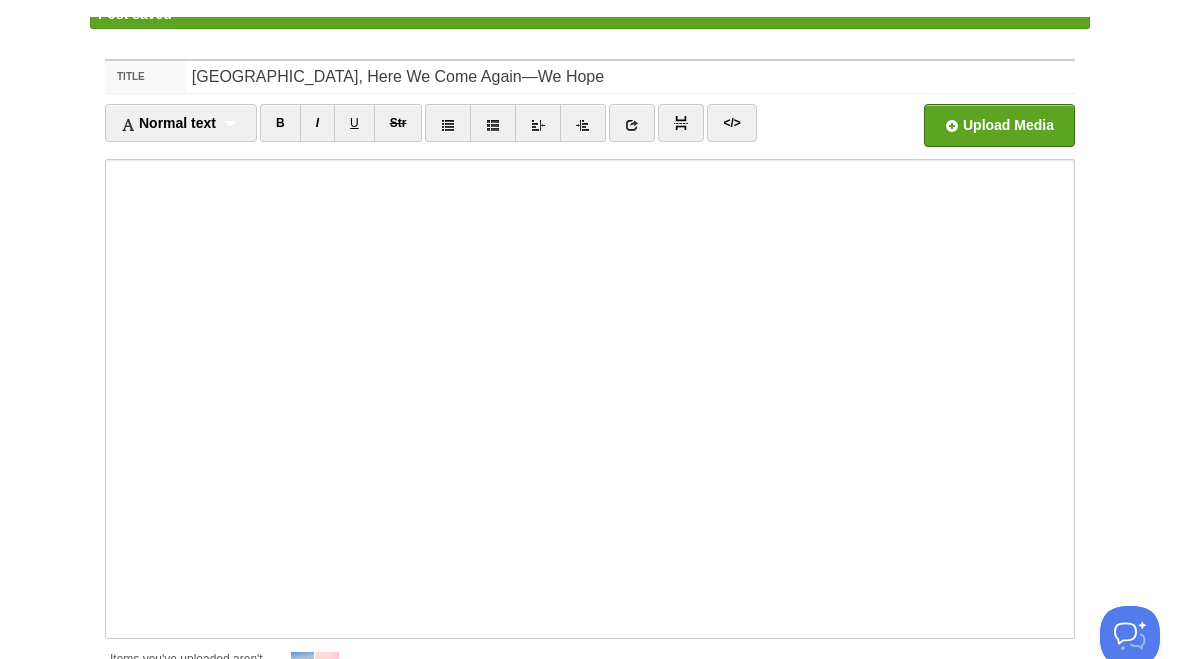 scroll, scrollTop: 116, scrollLeft: 0, axis: vertical 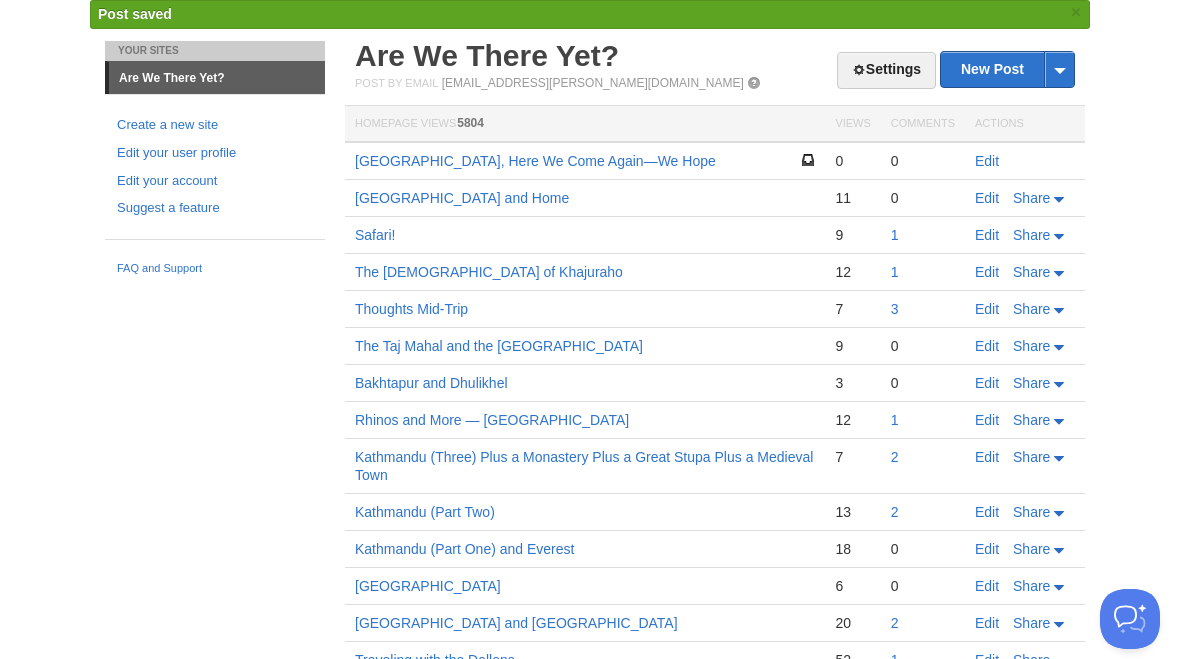 click on "[GEOGRAPHIC_DATA], Here We Come Again—We Hope" at bounding box center [535, 161] 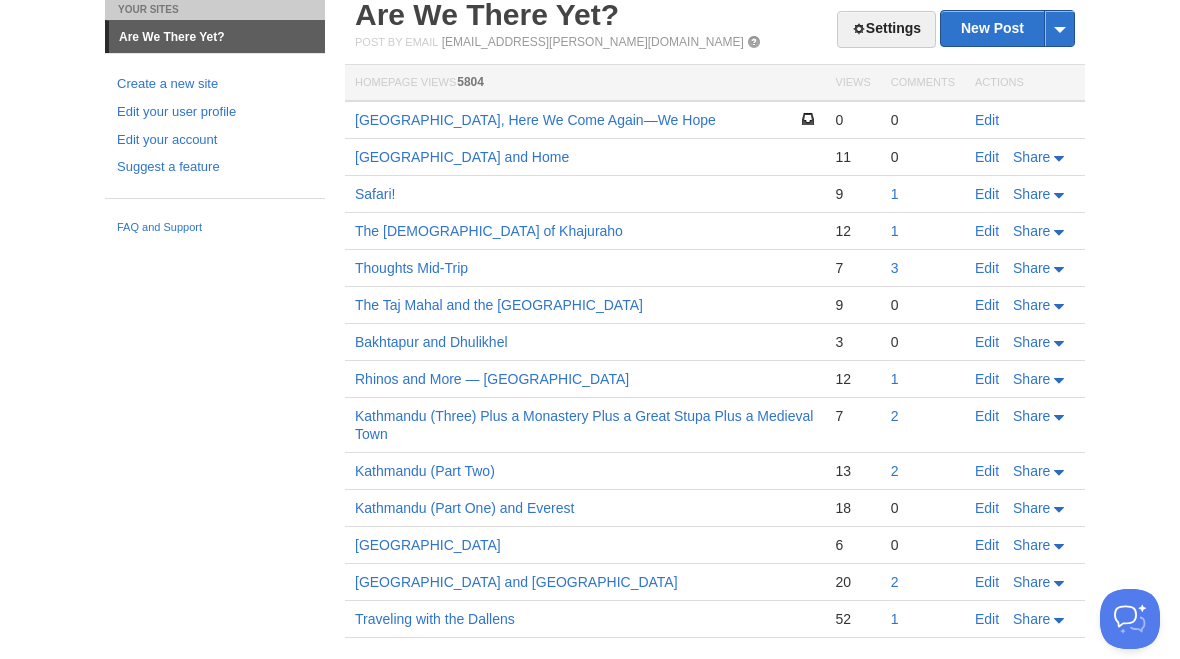 click on "[GEOGRAPHIC_DATA], Here We Come Again—We Hope" at bounding box center (535, 120) 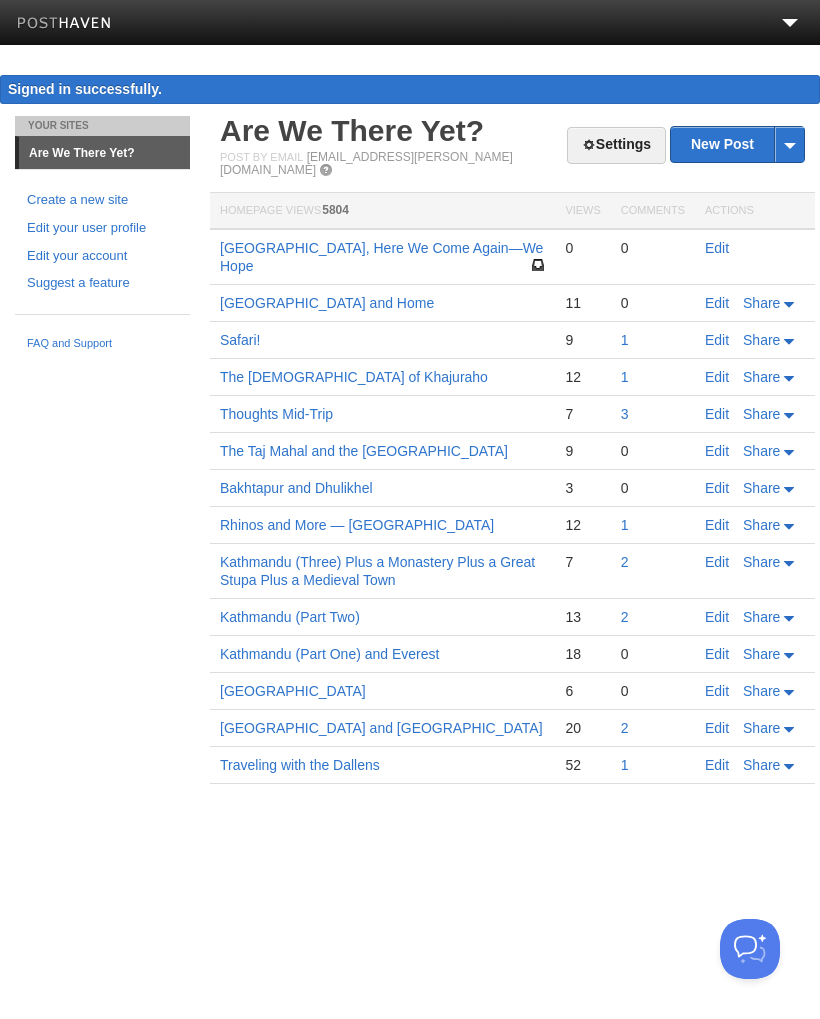 click on "[GEOGRAPHIC_DATA], Here We Come Again—We Hope" at bounding box center [381, 257] 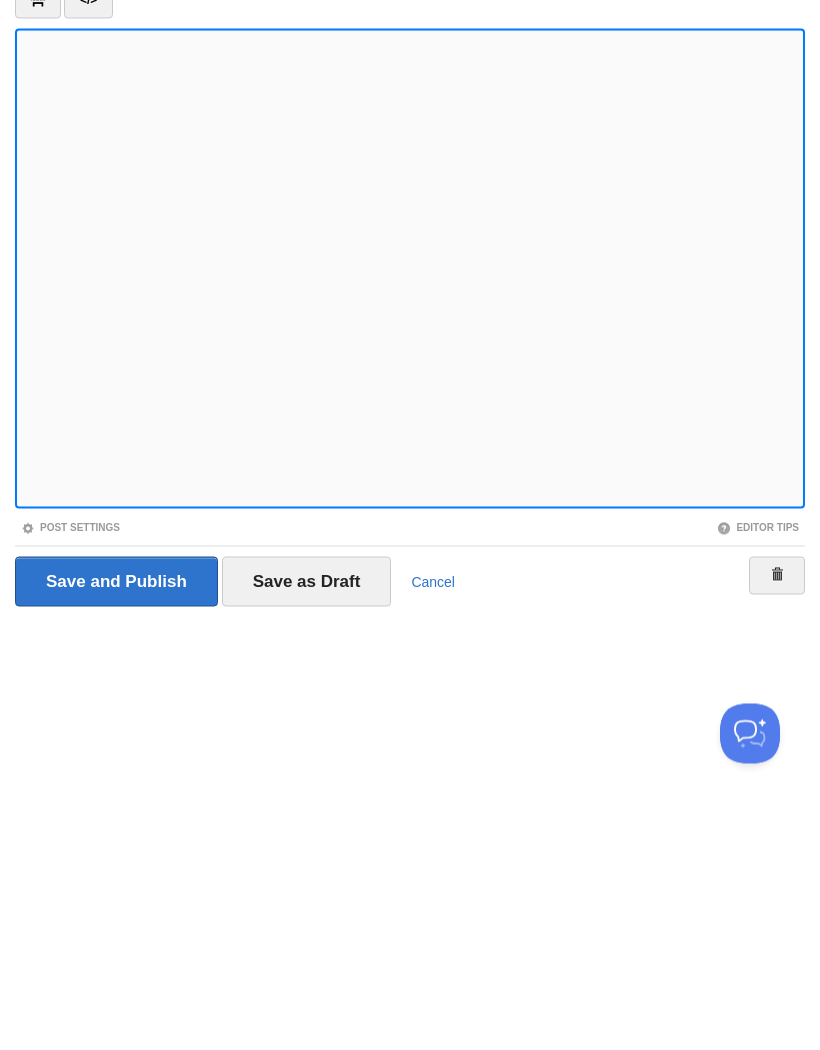 click on "Save as Draft" at bounding box center (307, 828) 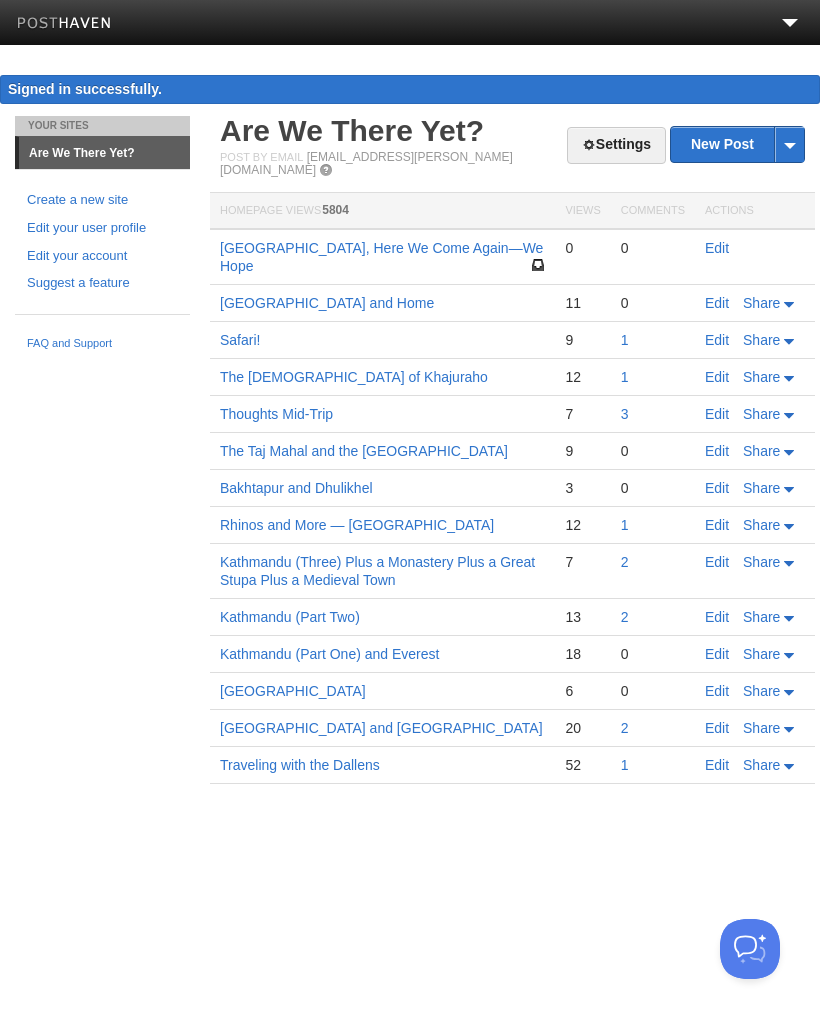 click on "[GEOGRAPHIC_DATA], Here We Come Again—We Hope" at bounding box center [381, 257] 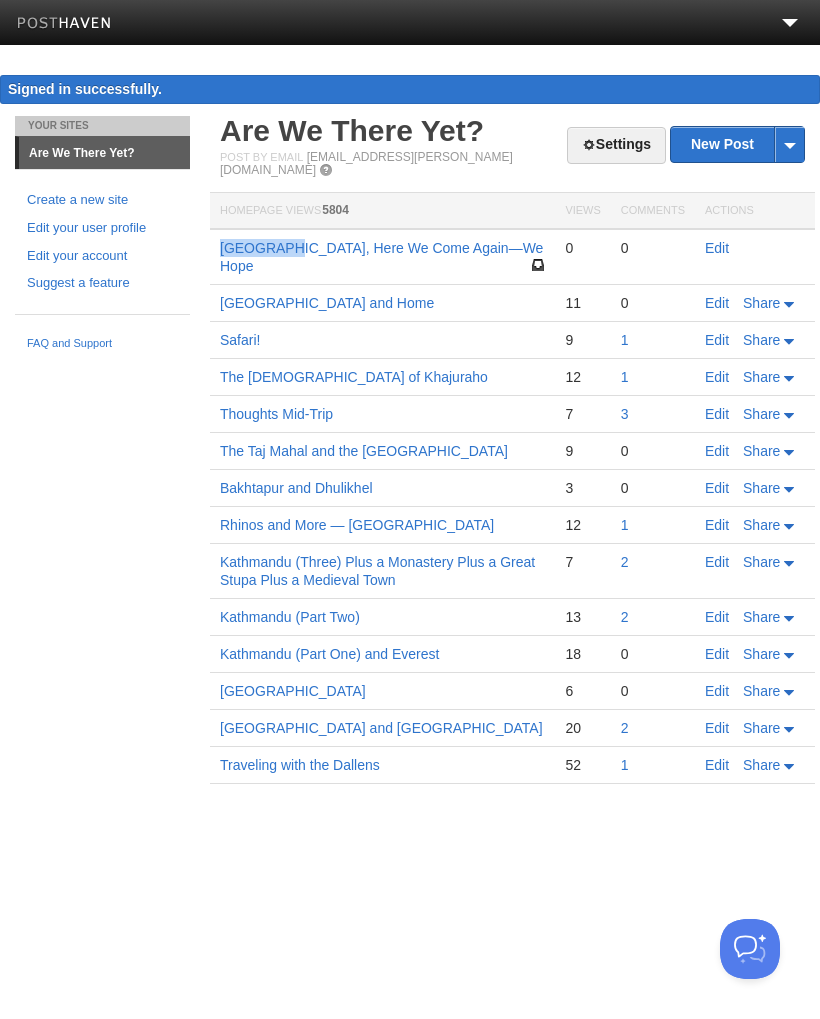 click on "[GEOGRAPHIC_DATA], Here We Come Again—We Hope" at bounding box center [381, 257] 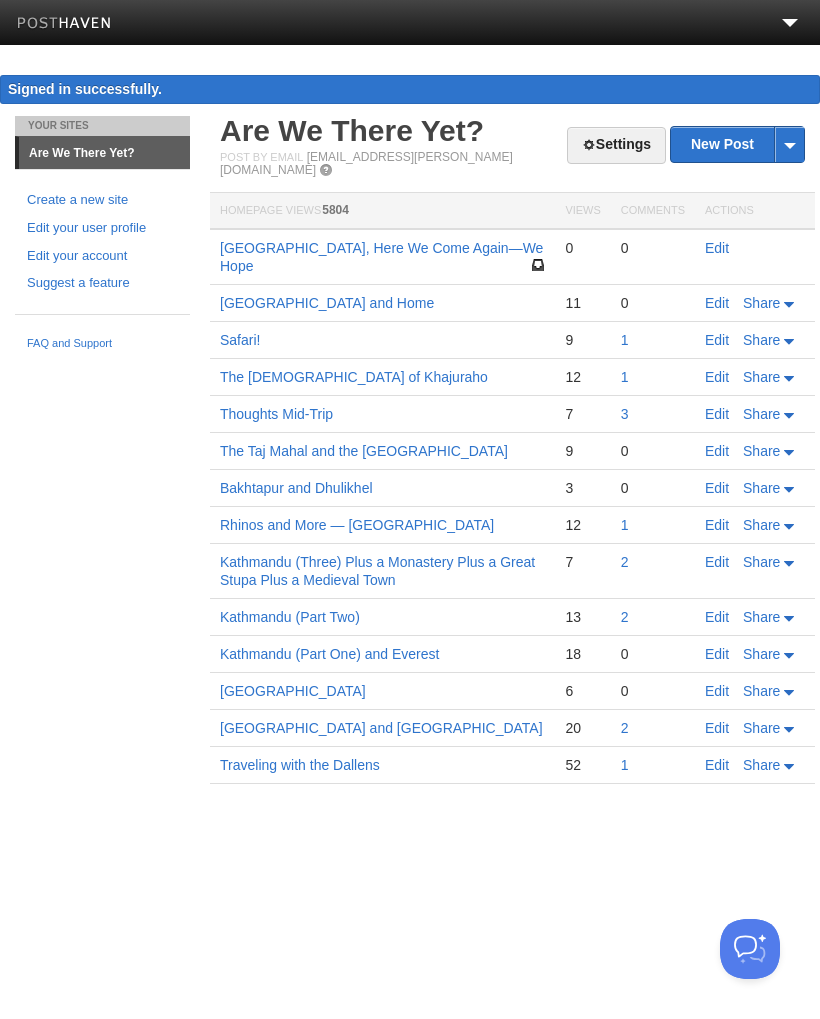 click on "[GEOGRAPHIC_DATA] and Home" at bounding box center [327, 303] 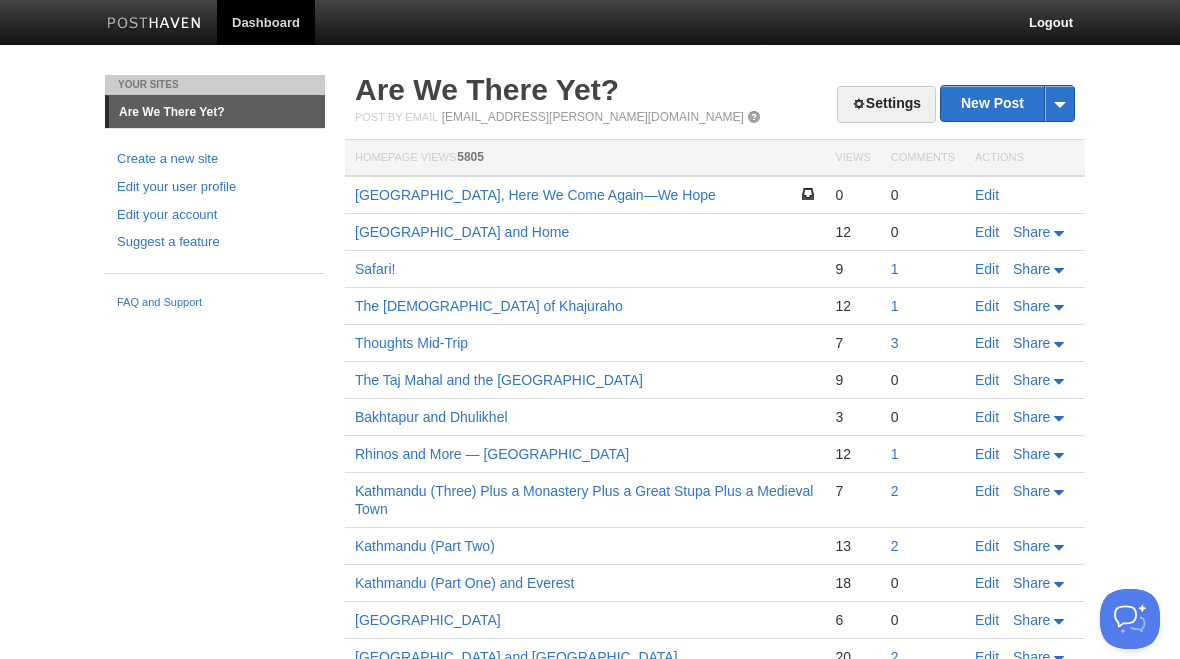 scroll, scrollTop: 0, scrollLeft: 0, axis: both 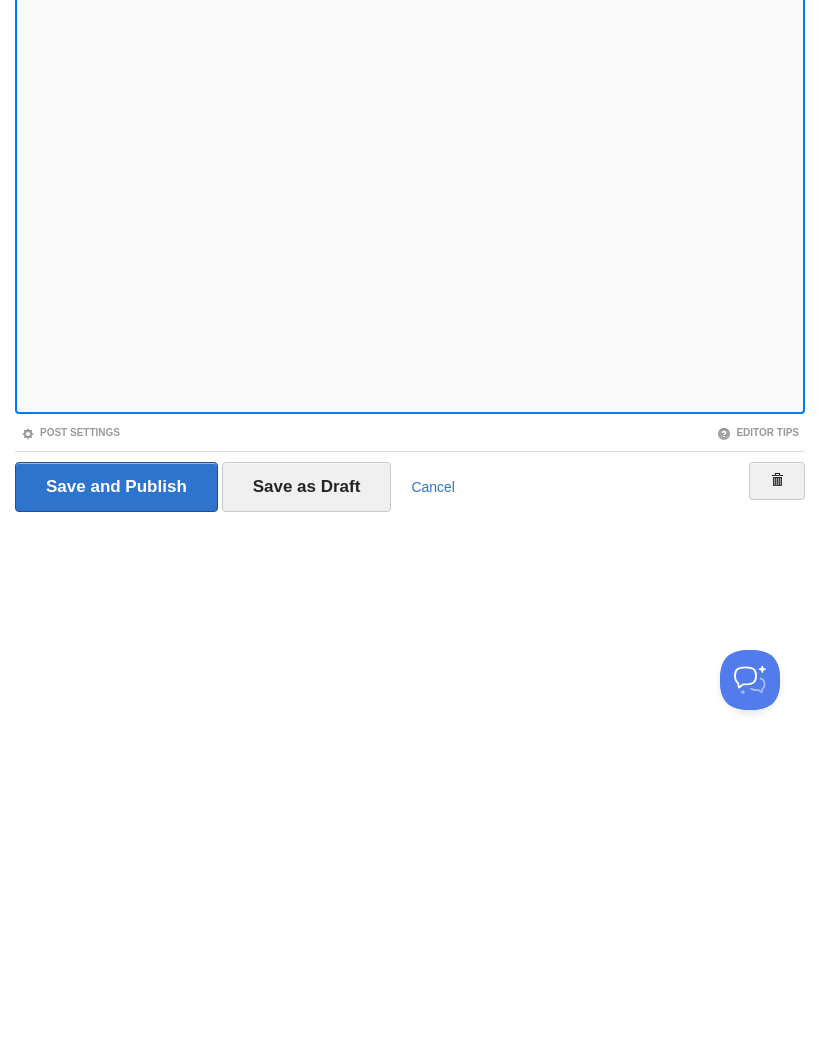 click on "Save and Publish" at bounding box center [116, 787] 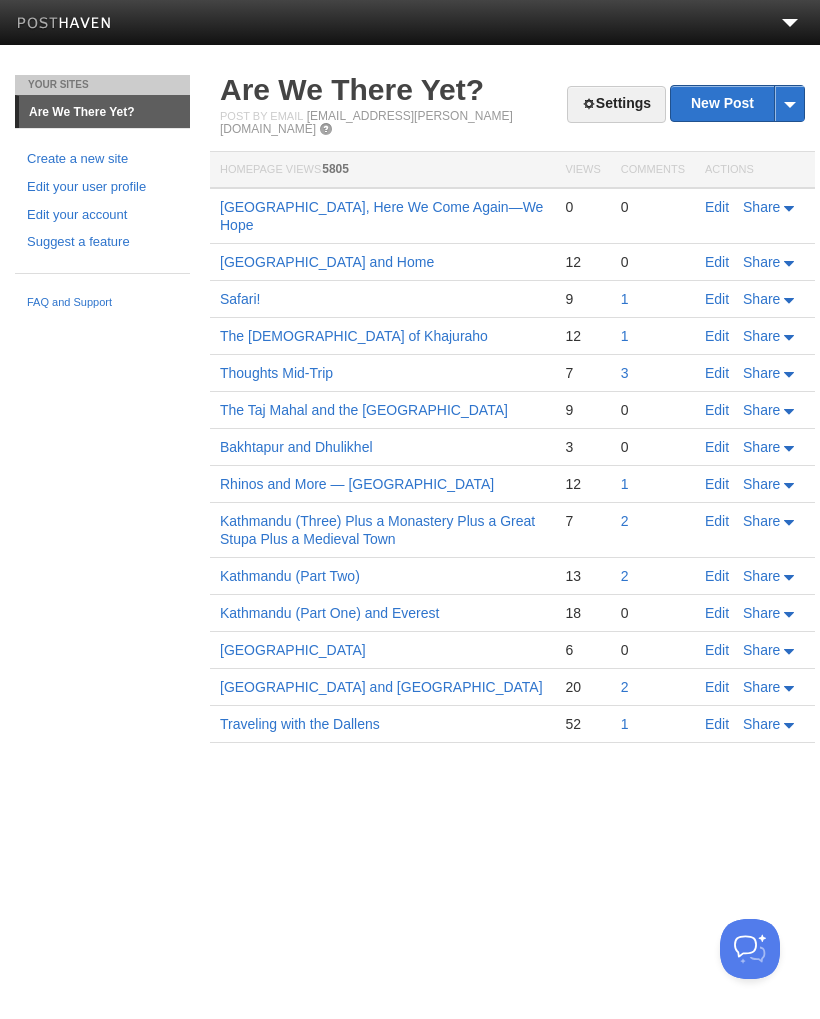 click on "[GEOGRAPHIC_DATA], Here We Come Again—We Hope" at bounding box center (381, 216) 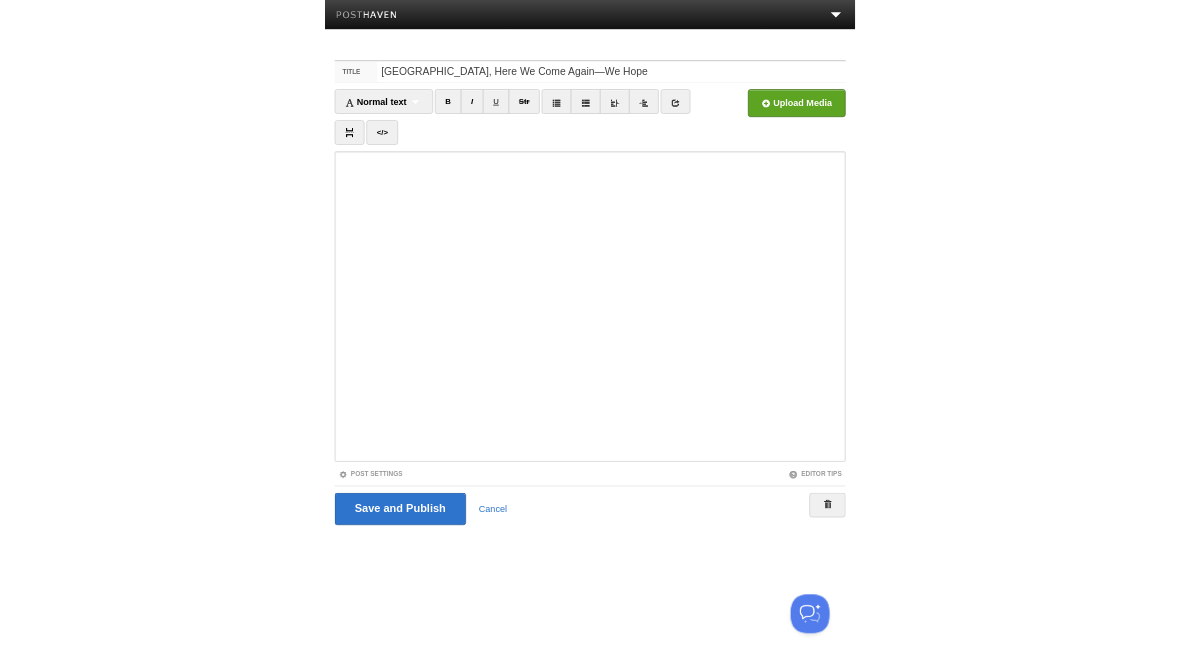 scroll, scrollTop: 0, scrollLeft: 0, axis: both 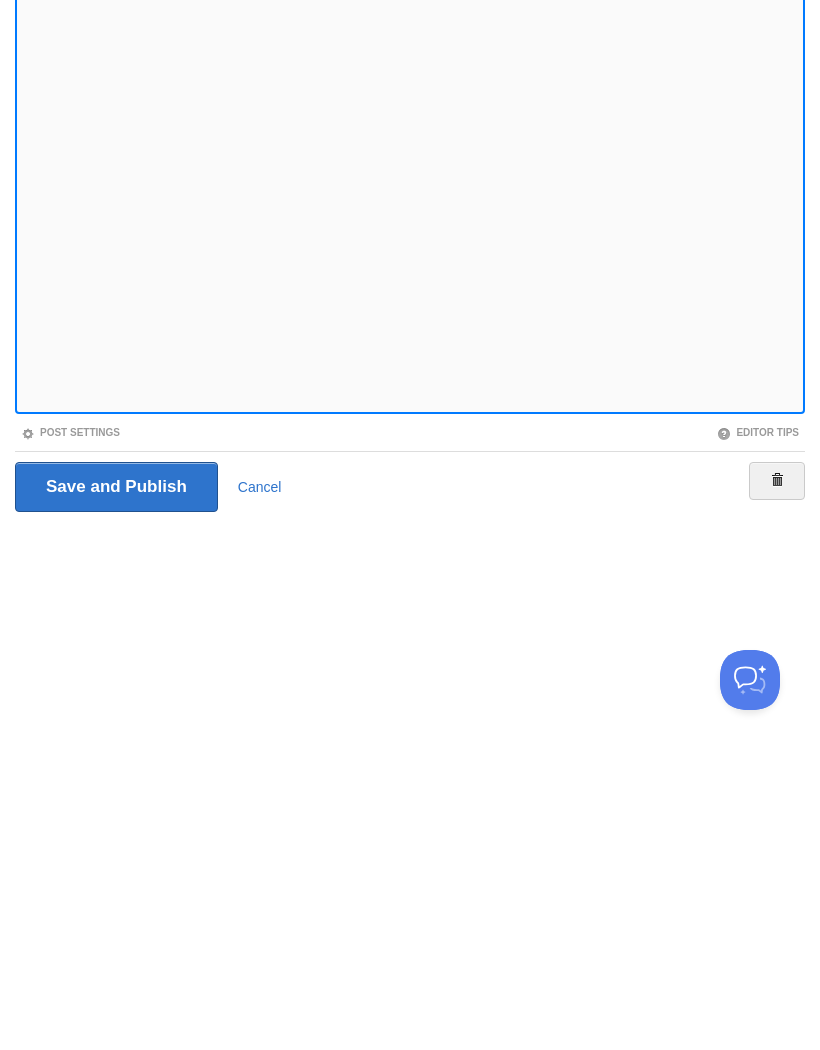 click on "Save and Publish" at bounding box center [116, 787] 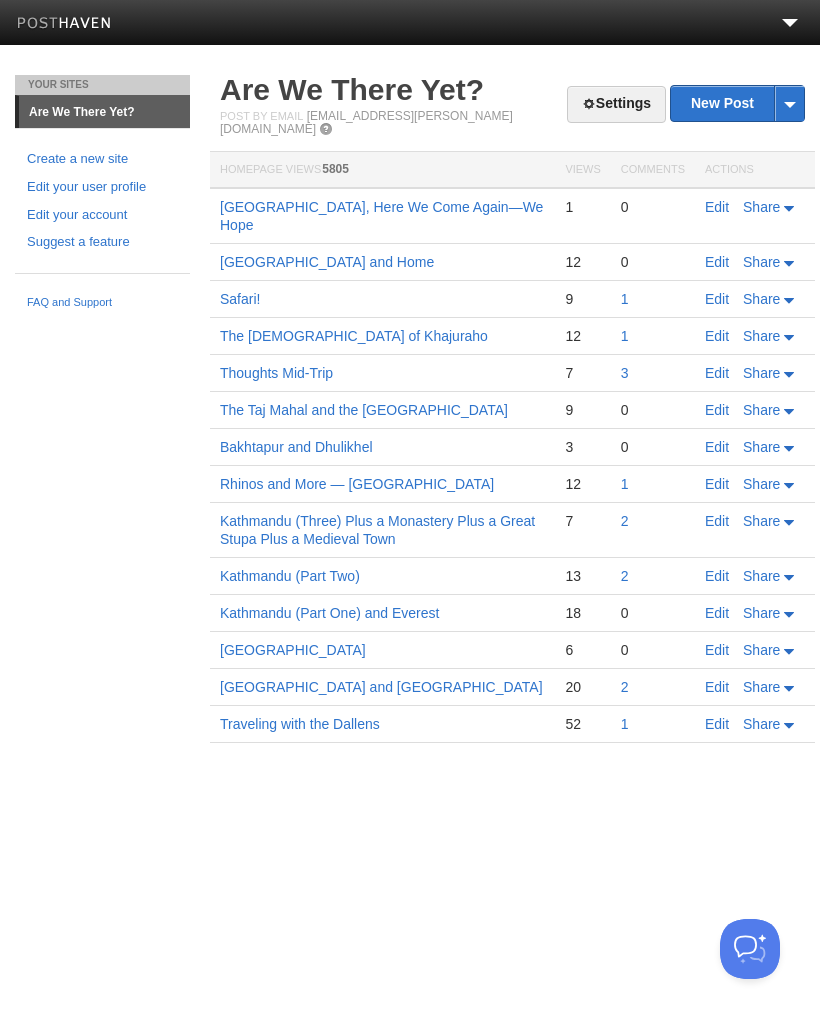 click on "Share" at bounding box center [761, 207] 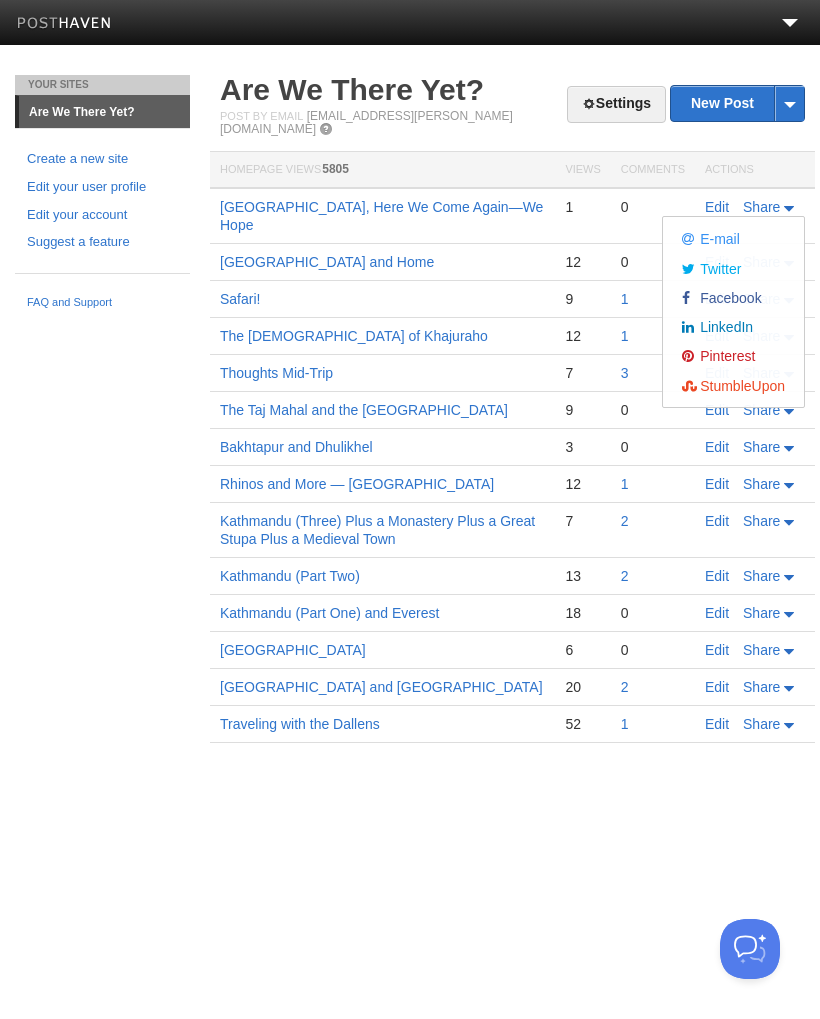 click on "Facebook" at bounding box center [729, 298] 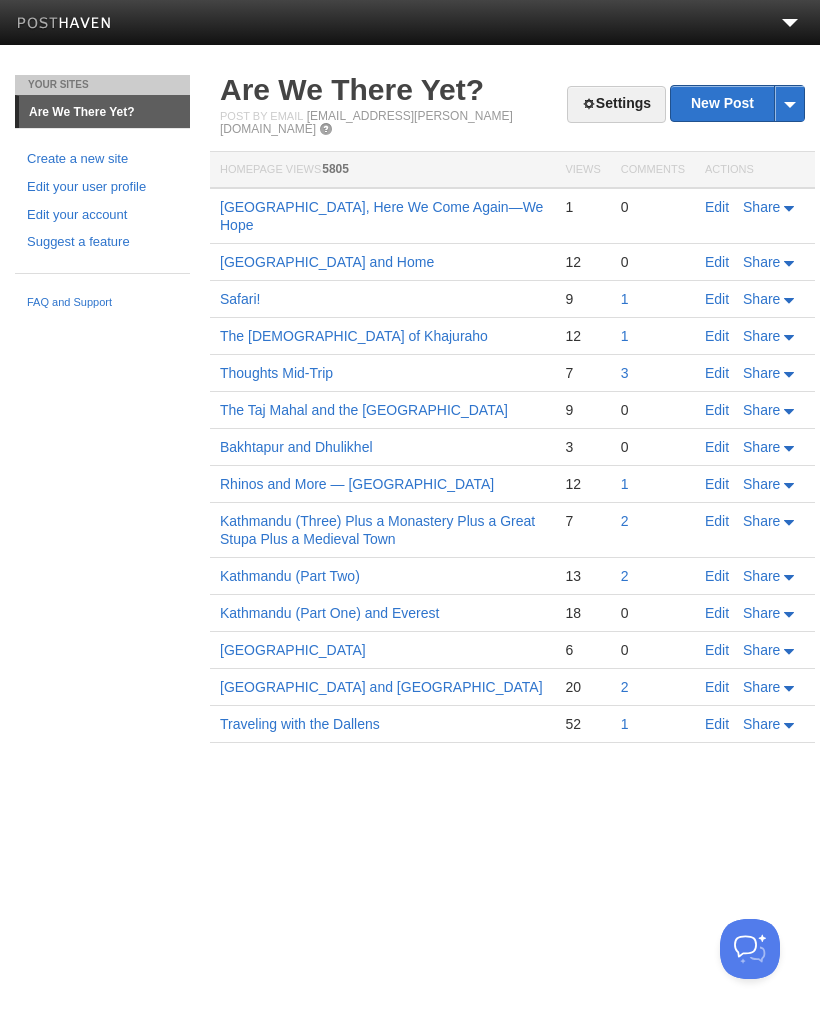click on "Share" at bounding box center (761, 207) 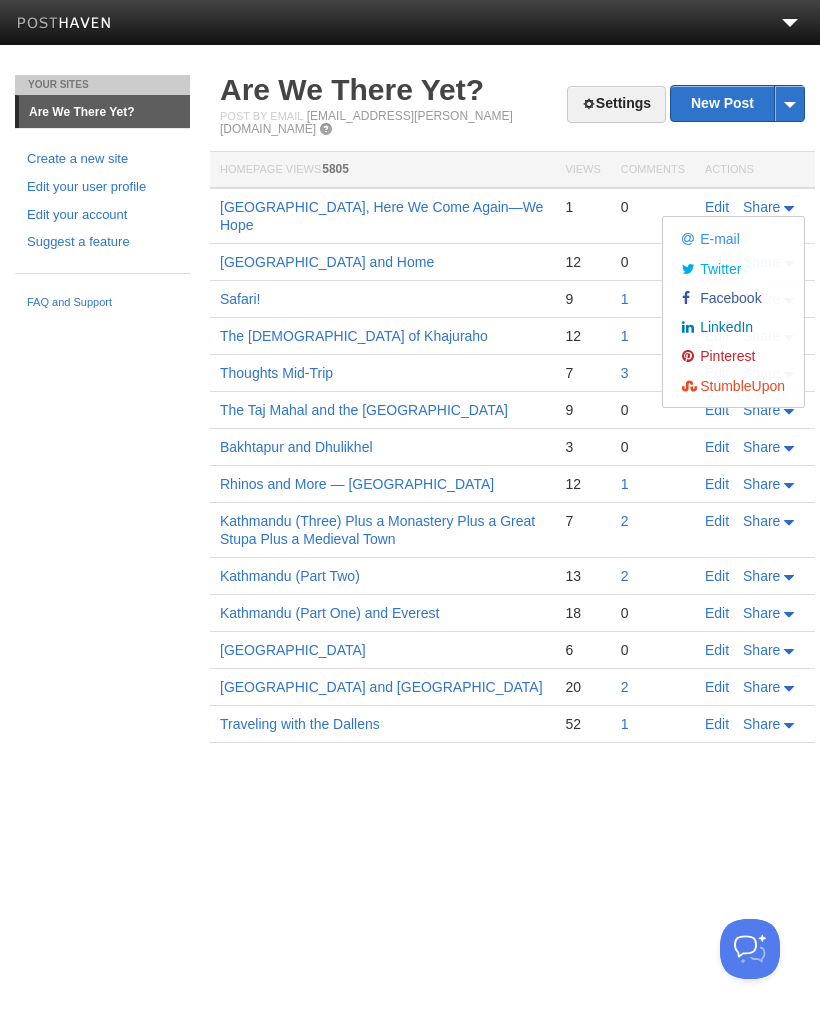 click on "Facebook" at bounding box center [729, 298] 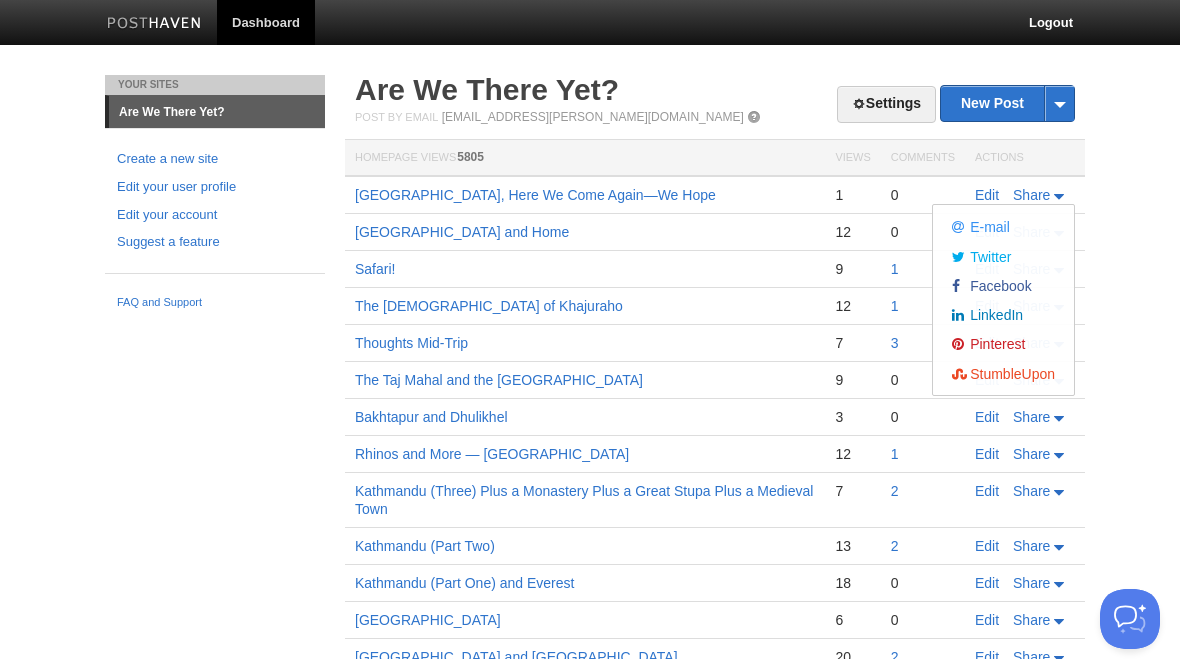 click on "Dashboard
Logout
Post saved
×
Your Sites Are We There Yet?
Create a new site
Edit your user profile
Edit your account
Suggest a feature
FAQ and Support
Settings
New Post
by Web
by Email
Are We There Yet?
Post by Email
post@dallen.posthaven.com
Homepage Views
5805
Views
Comments
Actions
Australia, Here We Come Again—We Hope
1
0
Edit
Share" at bounding box center [590, 386] 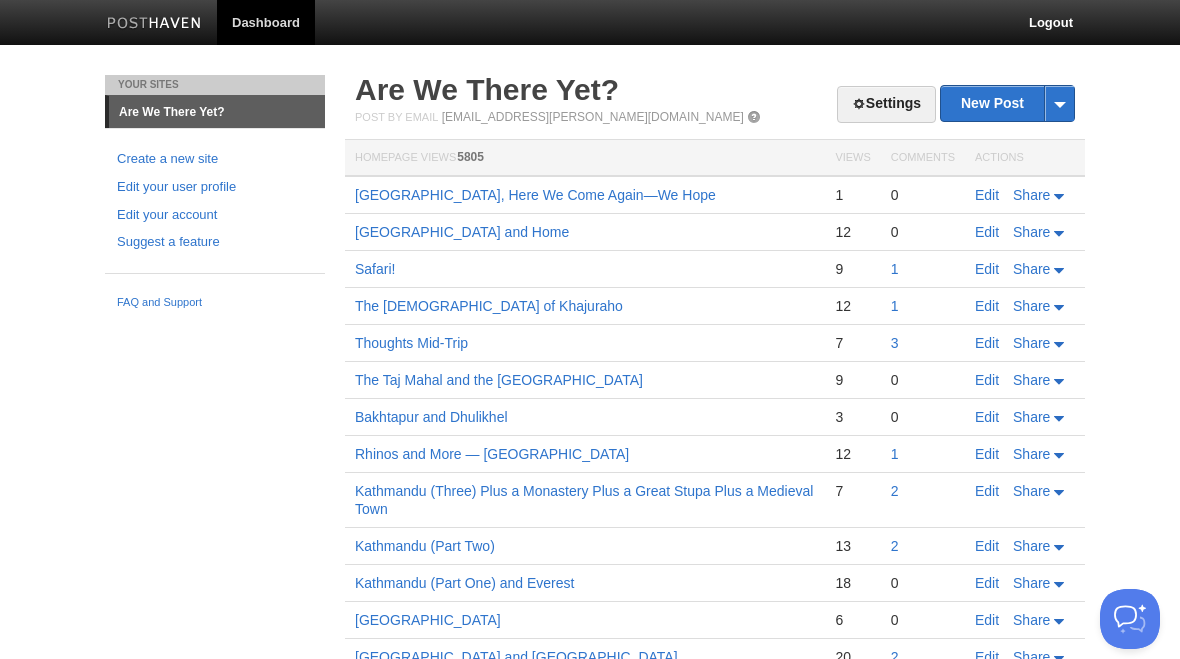 click on "[GEOGRAPHIC_DATA] and Home" at bounding box center [585, 232] 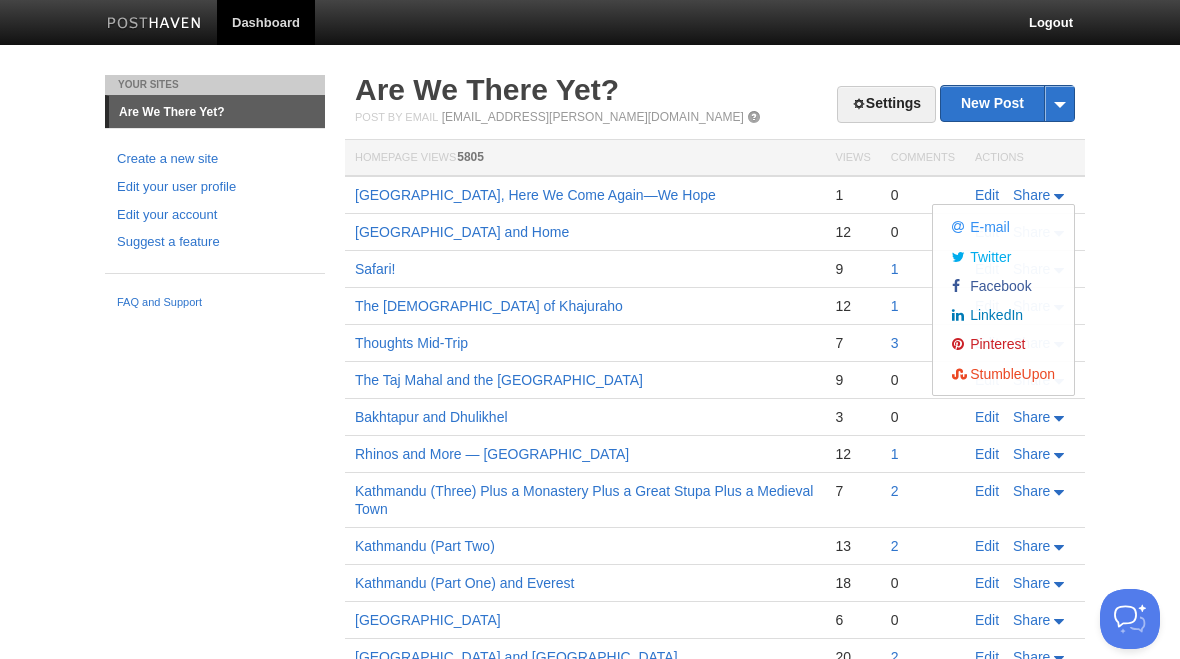 click on "Facebook" at bounding box center (999, 286) 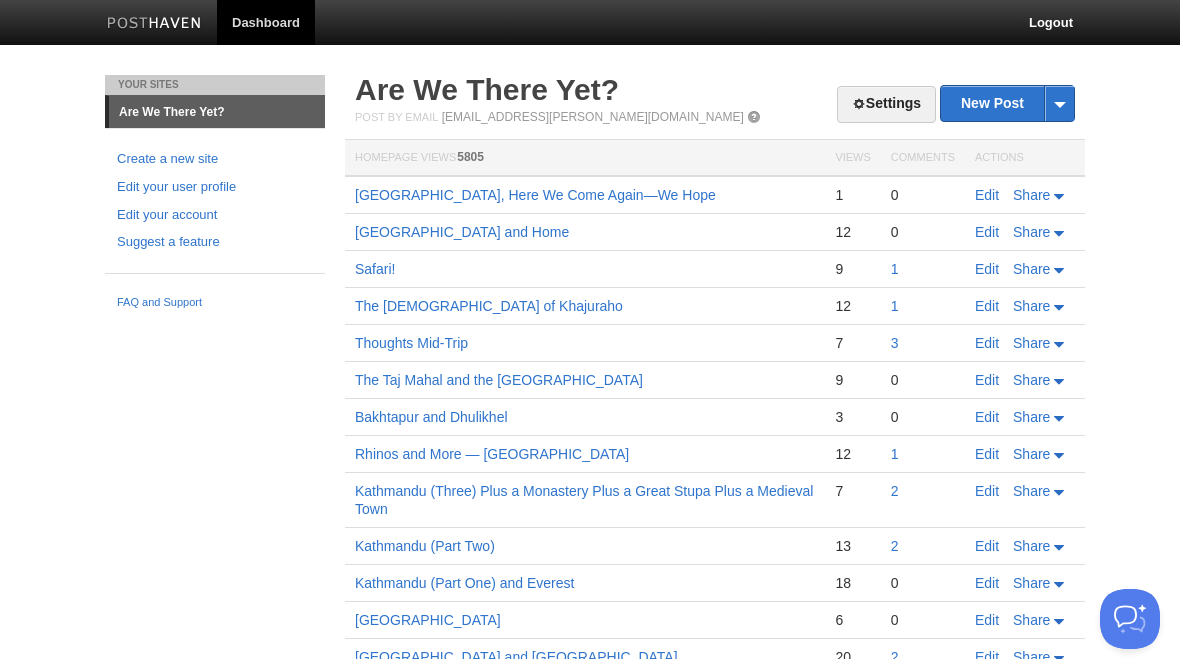 click on "Logout" at bounding box center [1051, 22] 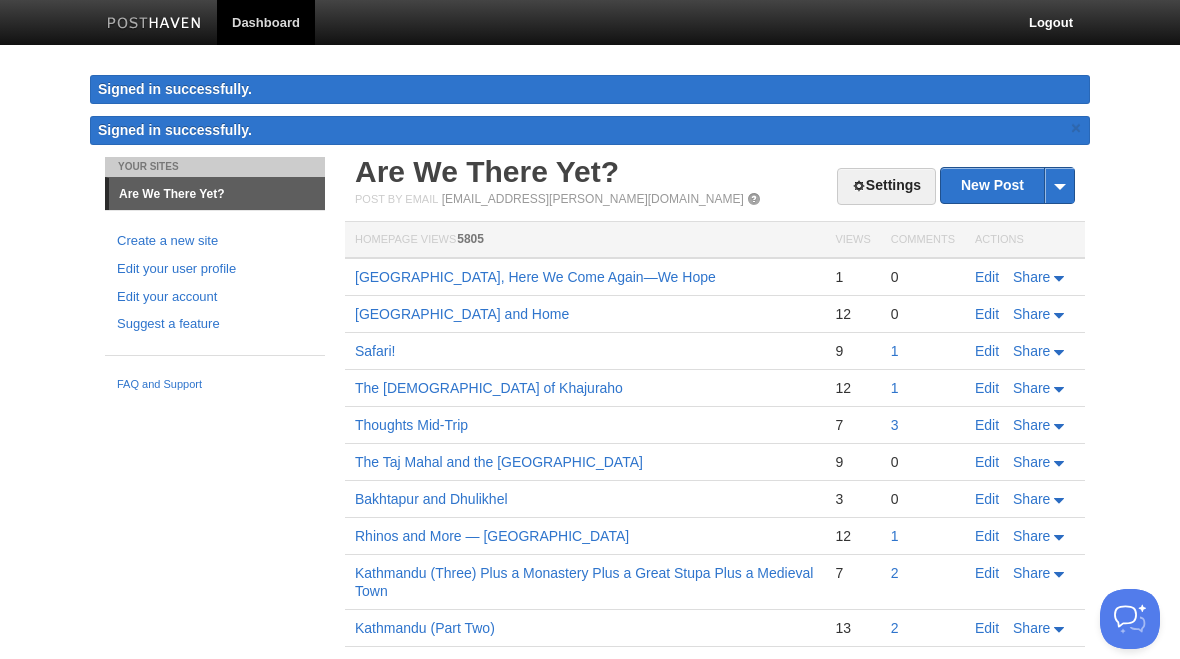 scroll, scrollTop: 0, scrollLeft: 0, axis: both 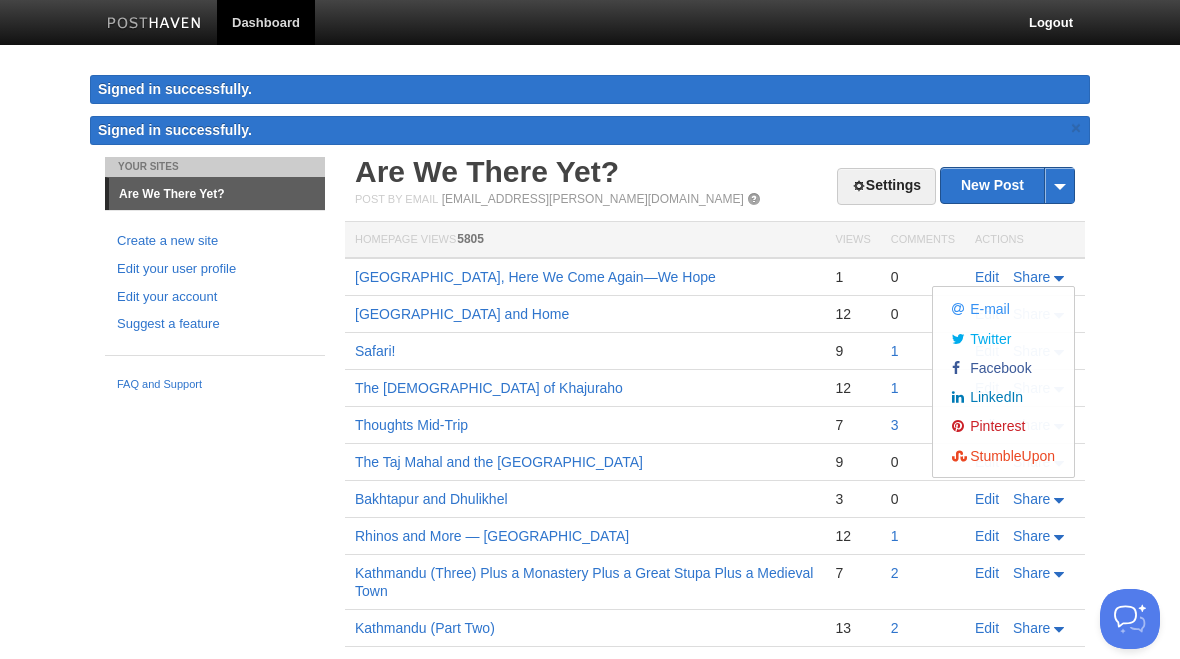 click on "Facebook" at bounding box center [999, 368] 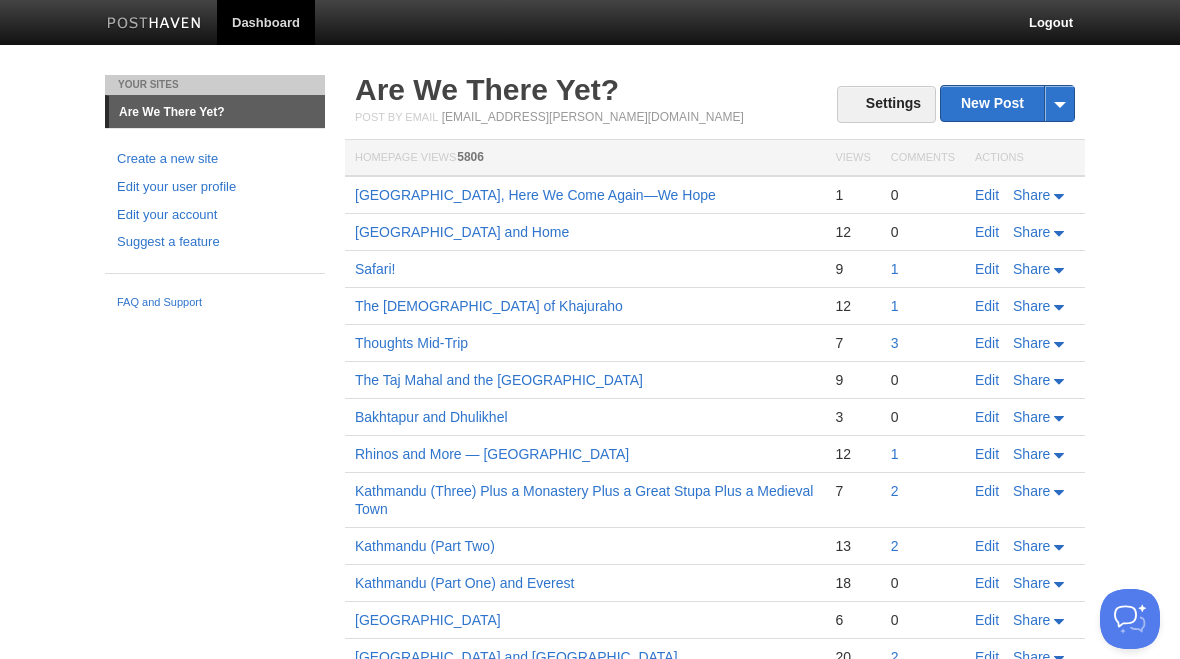 scroll, scrollTop: 0, scrollLeft: 0, axis: both 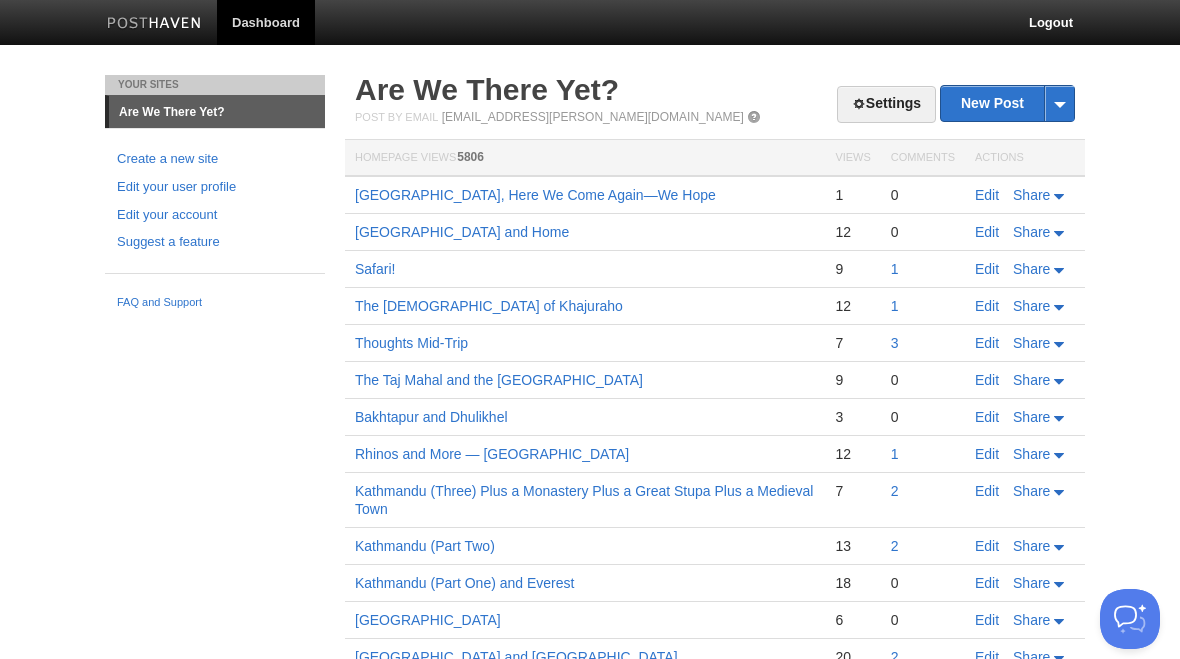 click on "Share" at bounding box center (1031, 195) 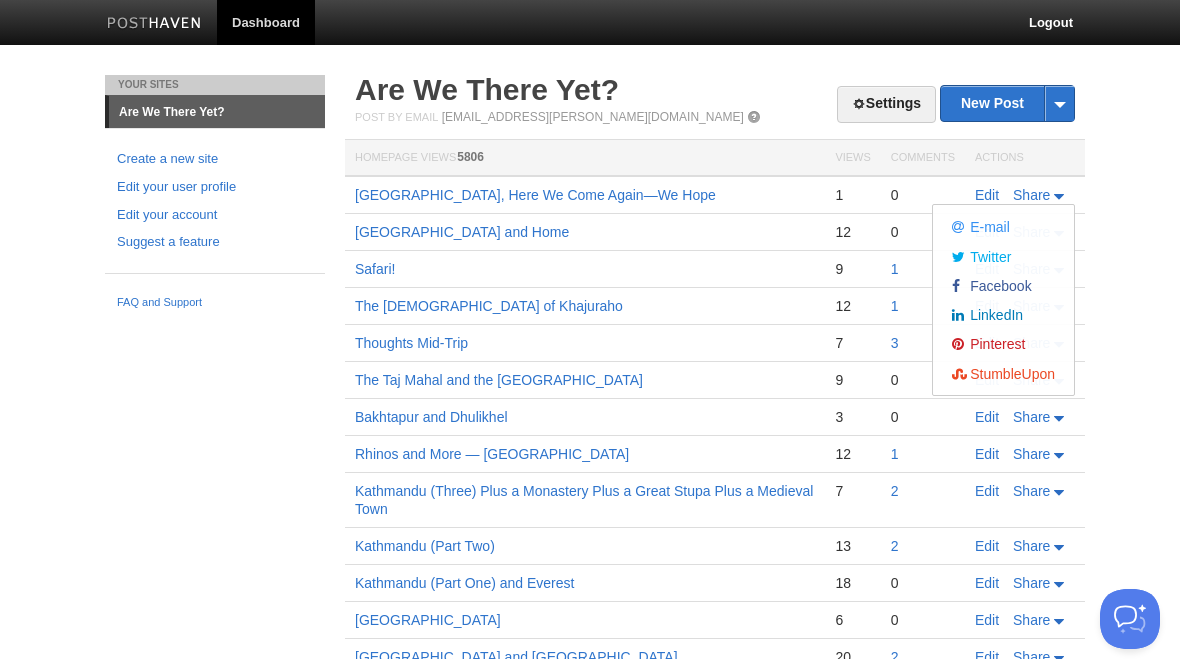 click on "Facebook" at bounding box center [999, 286] 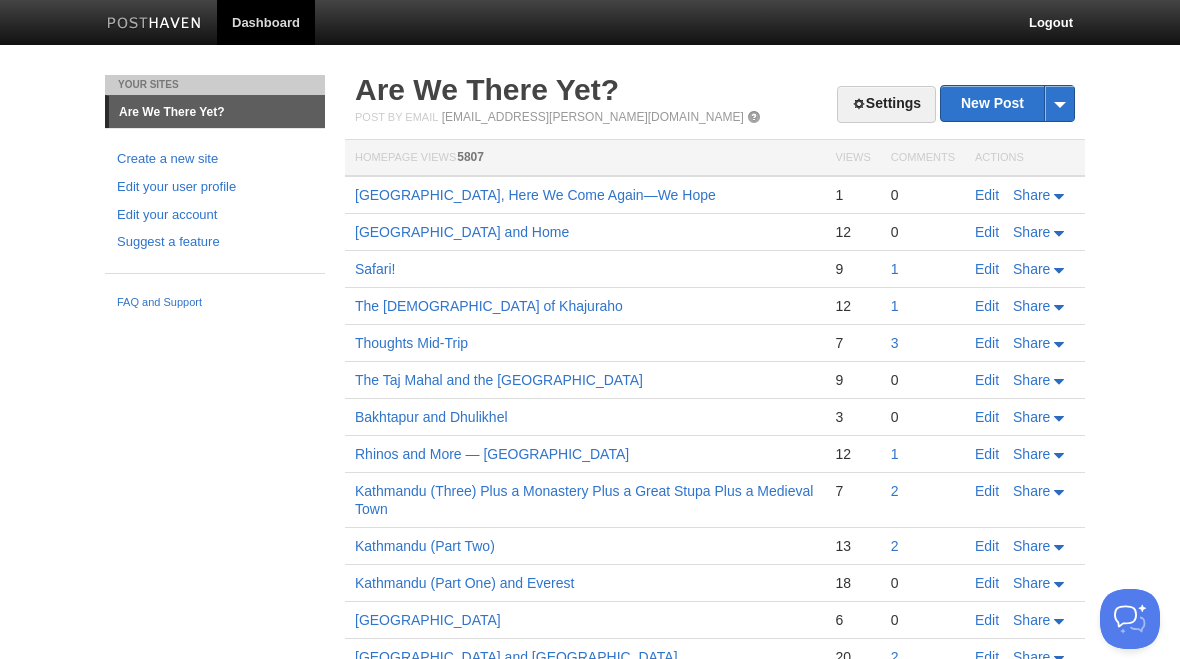 scroll, scrollTop: 0, scrollLeft: 0, axis: both 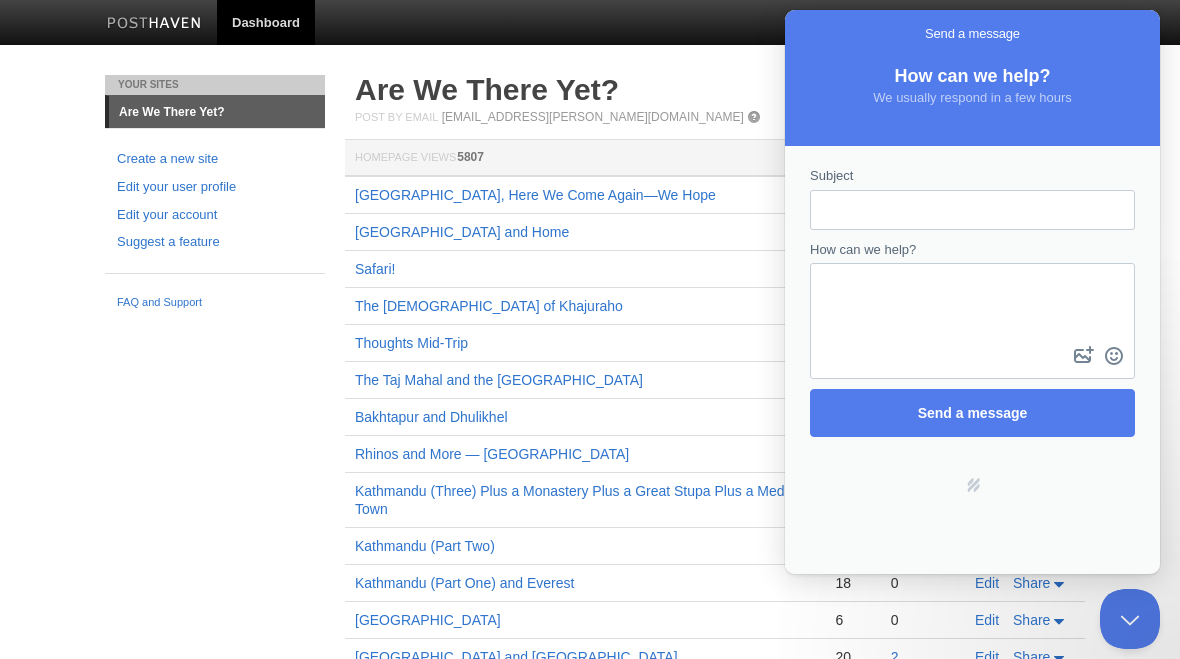 click on "Are We There Yet?" at bounding box center [715, 90] 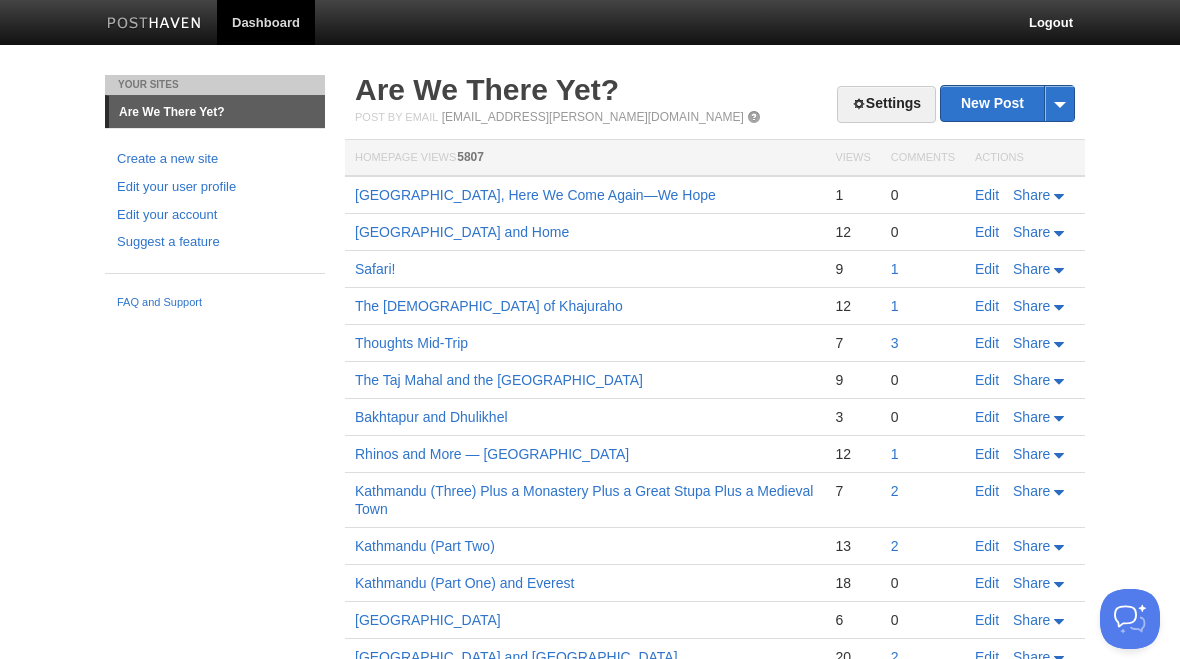 click on "Share" at bounding box center (1031, 195) 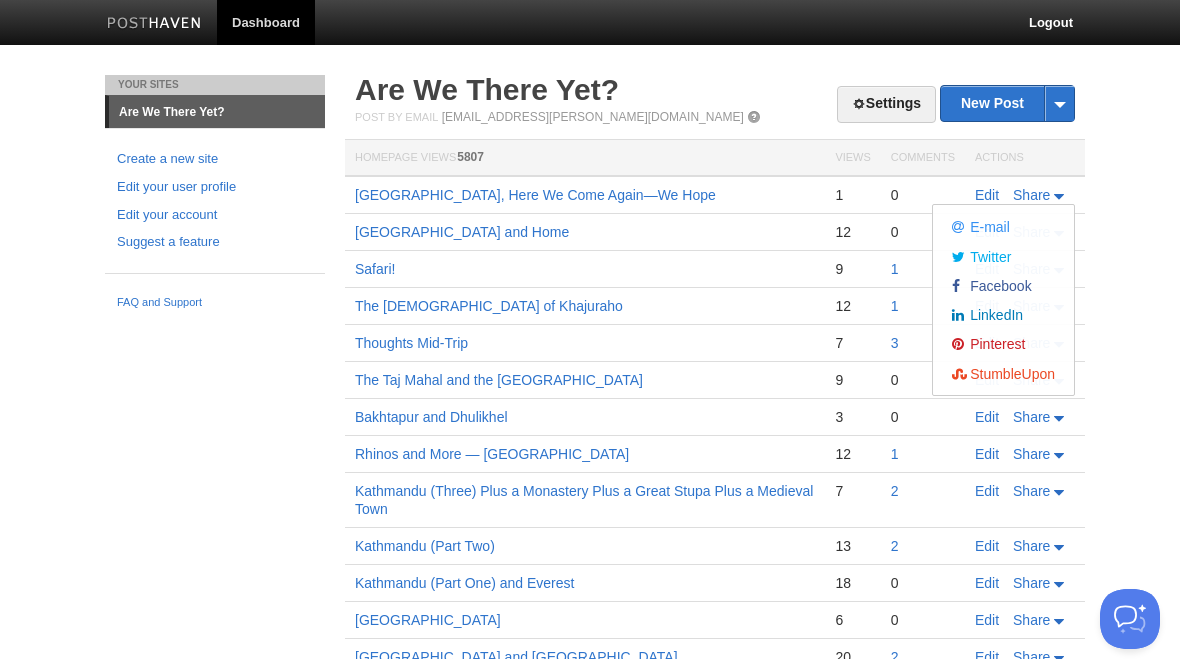 click on "Facebook" at bounding box center [999, 286] 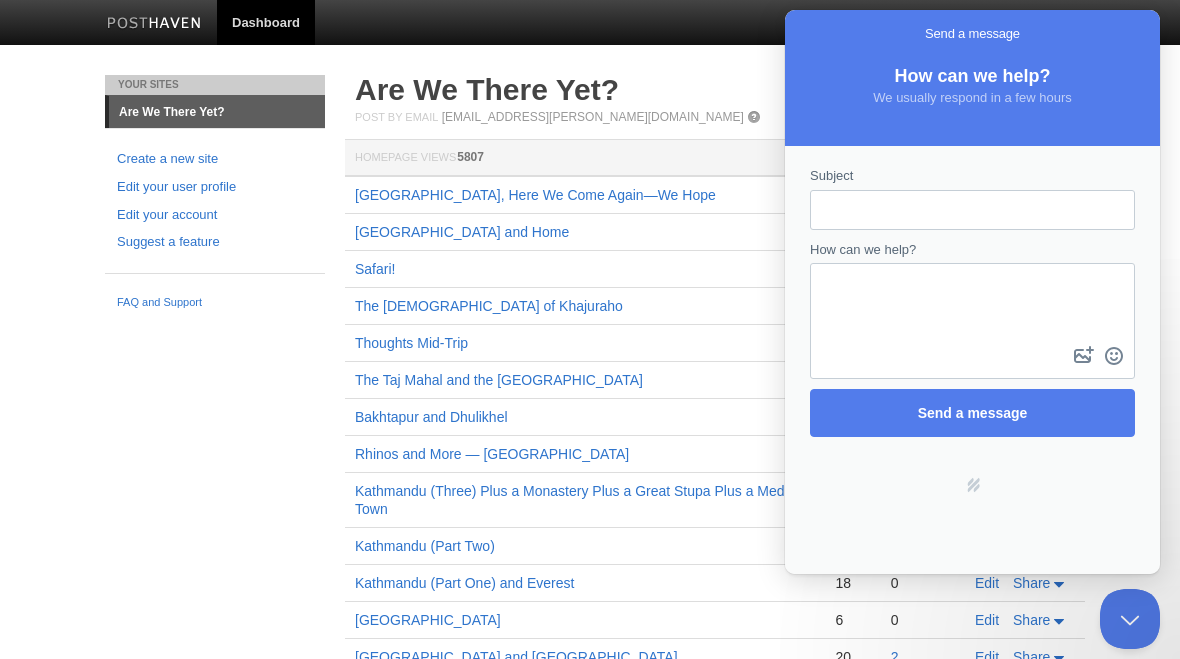 click on "Subject" at bounding box center (972, 210) 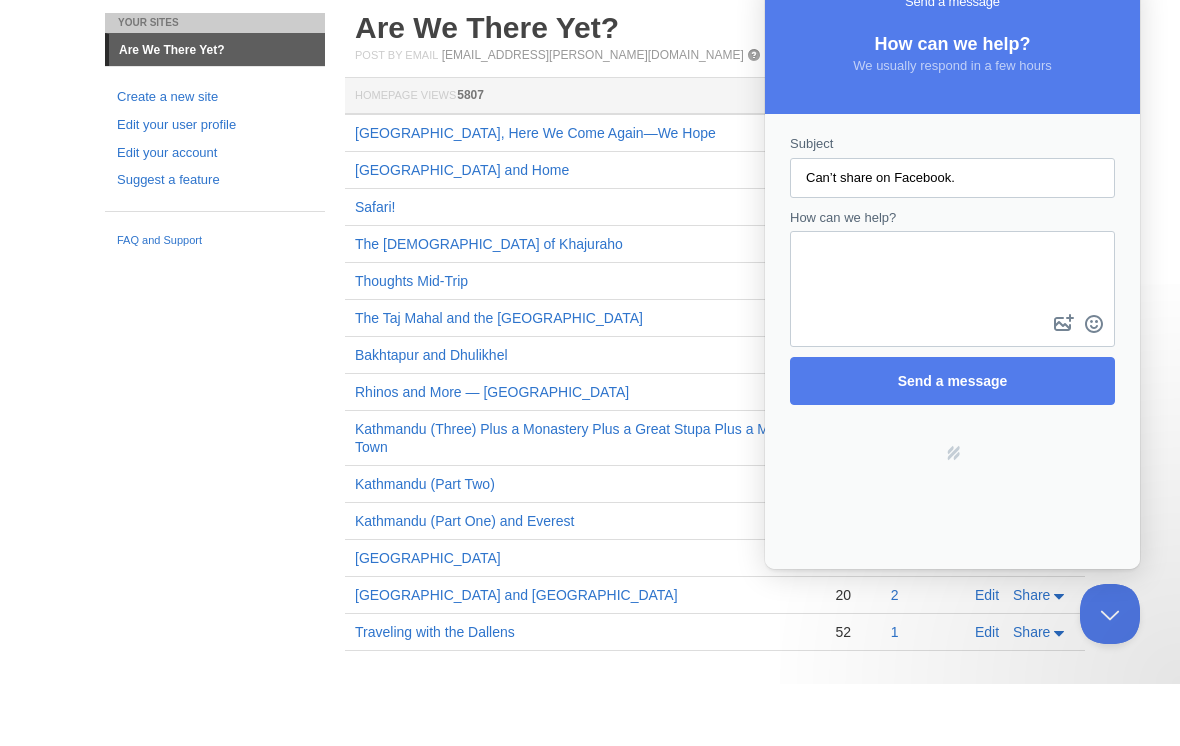 type on "Can’t share on Facebook." 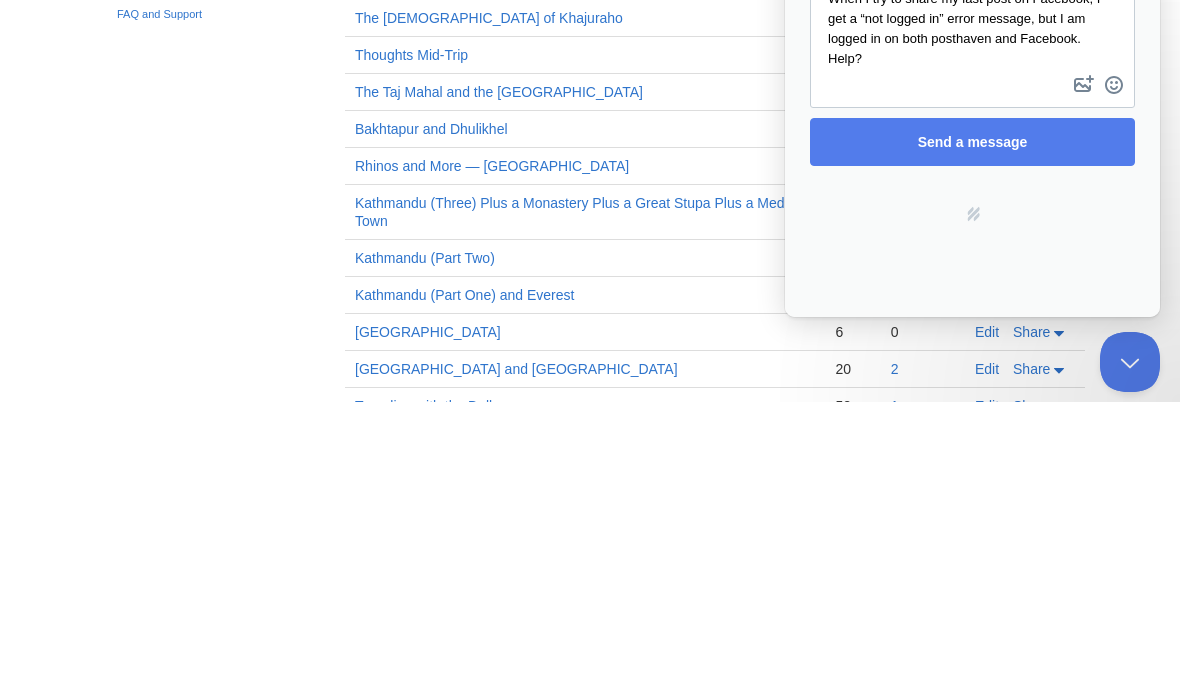 type on "When I try to share my last post on Facebook, I get a “not logged in” error message, but I am logged in on both posthaven and Facebook. Help?" 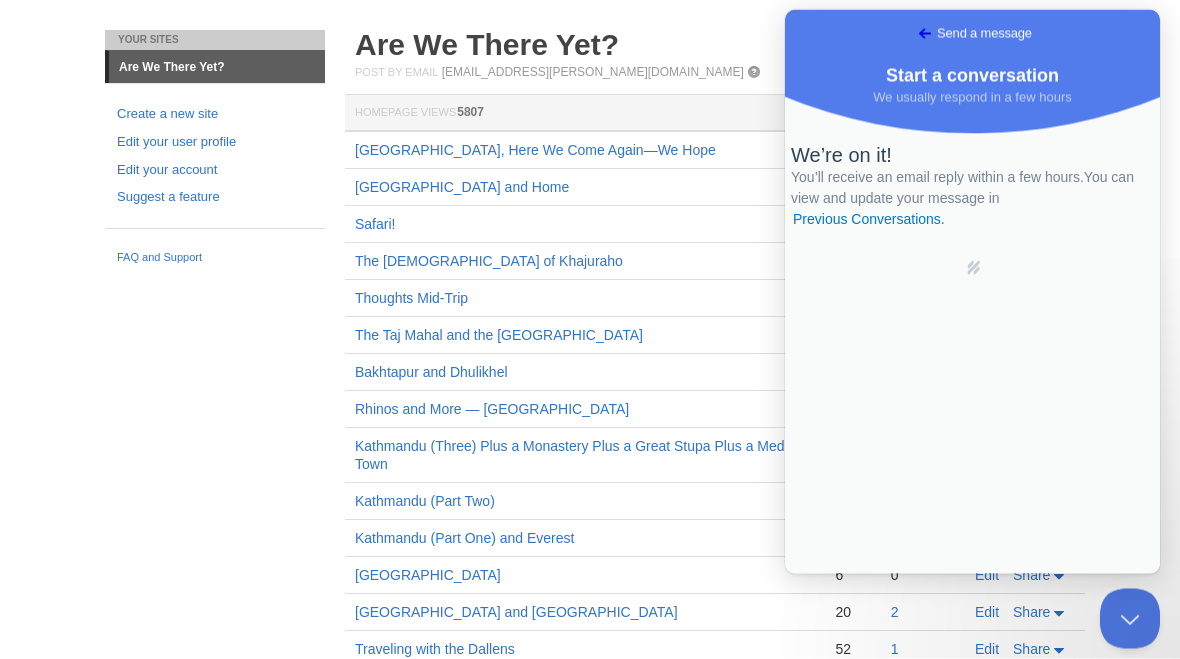 scroll, scrollTop: 0, scrollLeft: 0, axis: both 